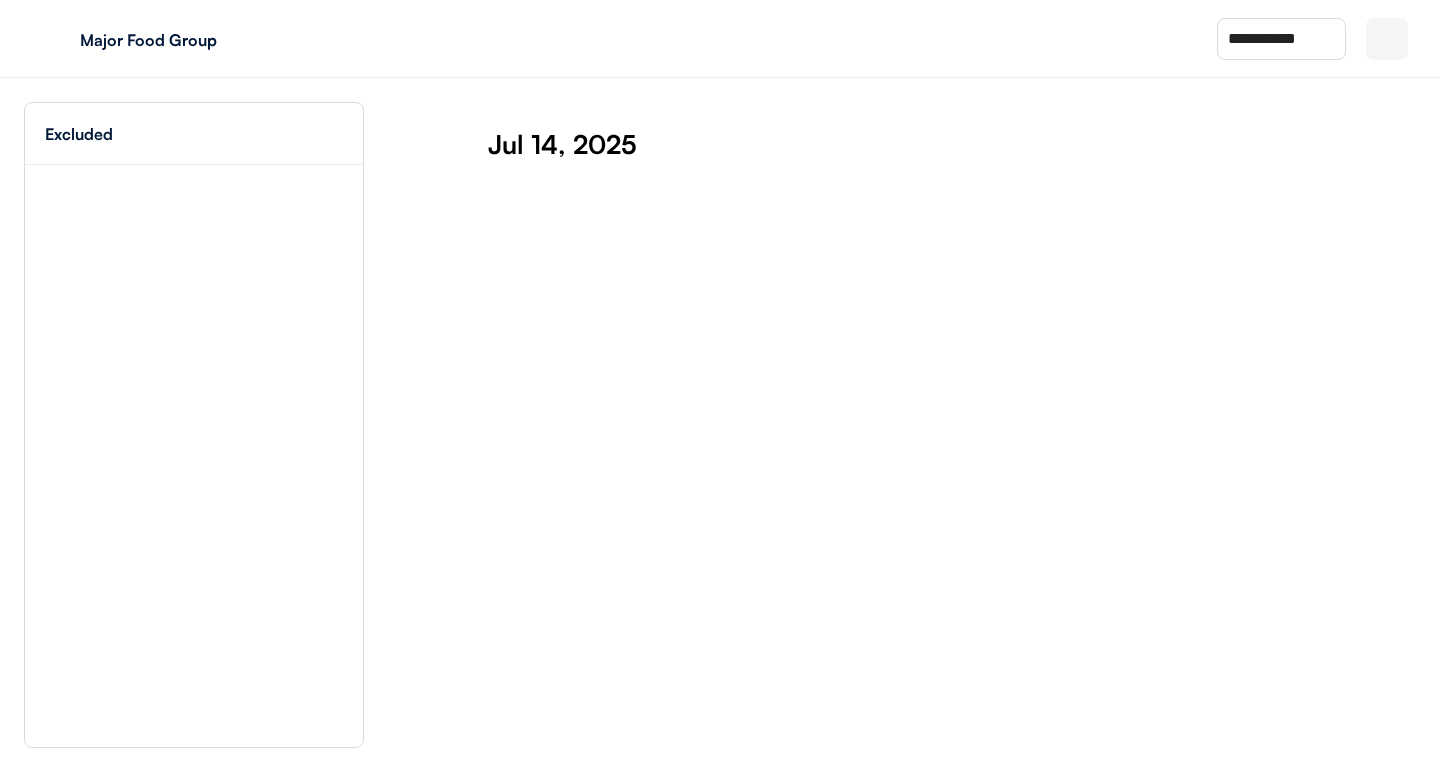 scroll, scrollTop: 0, scrollLeft: 0, axis: both 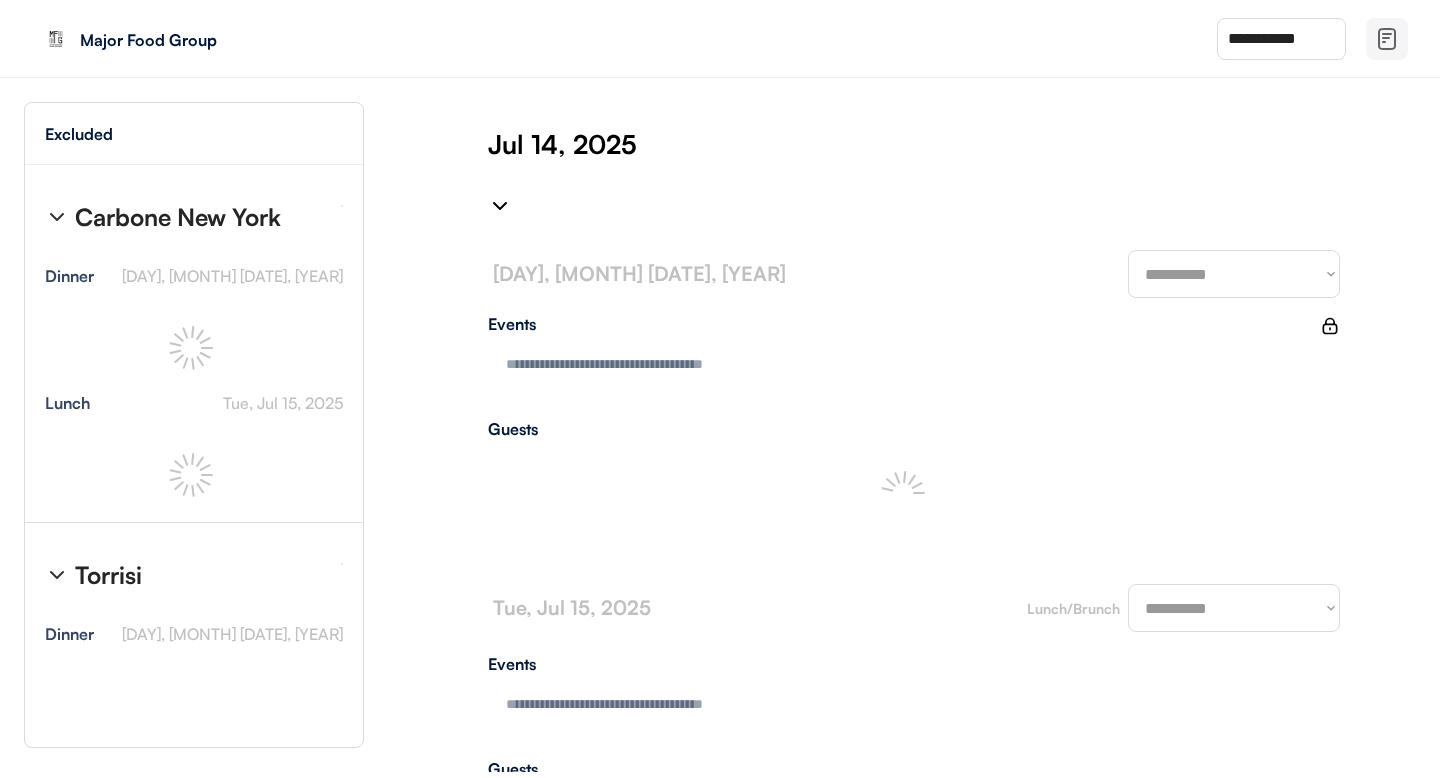 type on "**********" 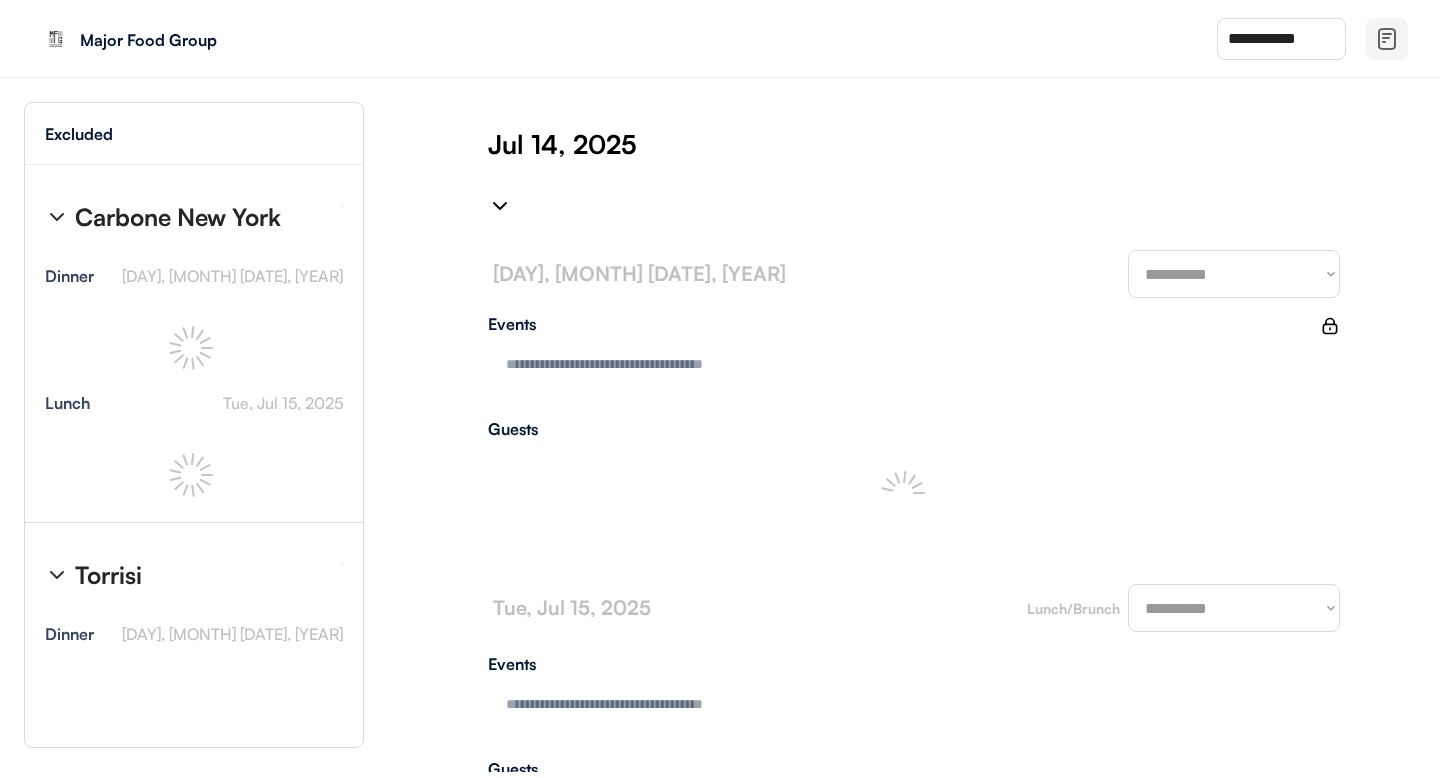 type on "**********" 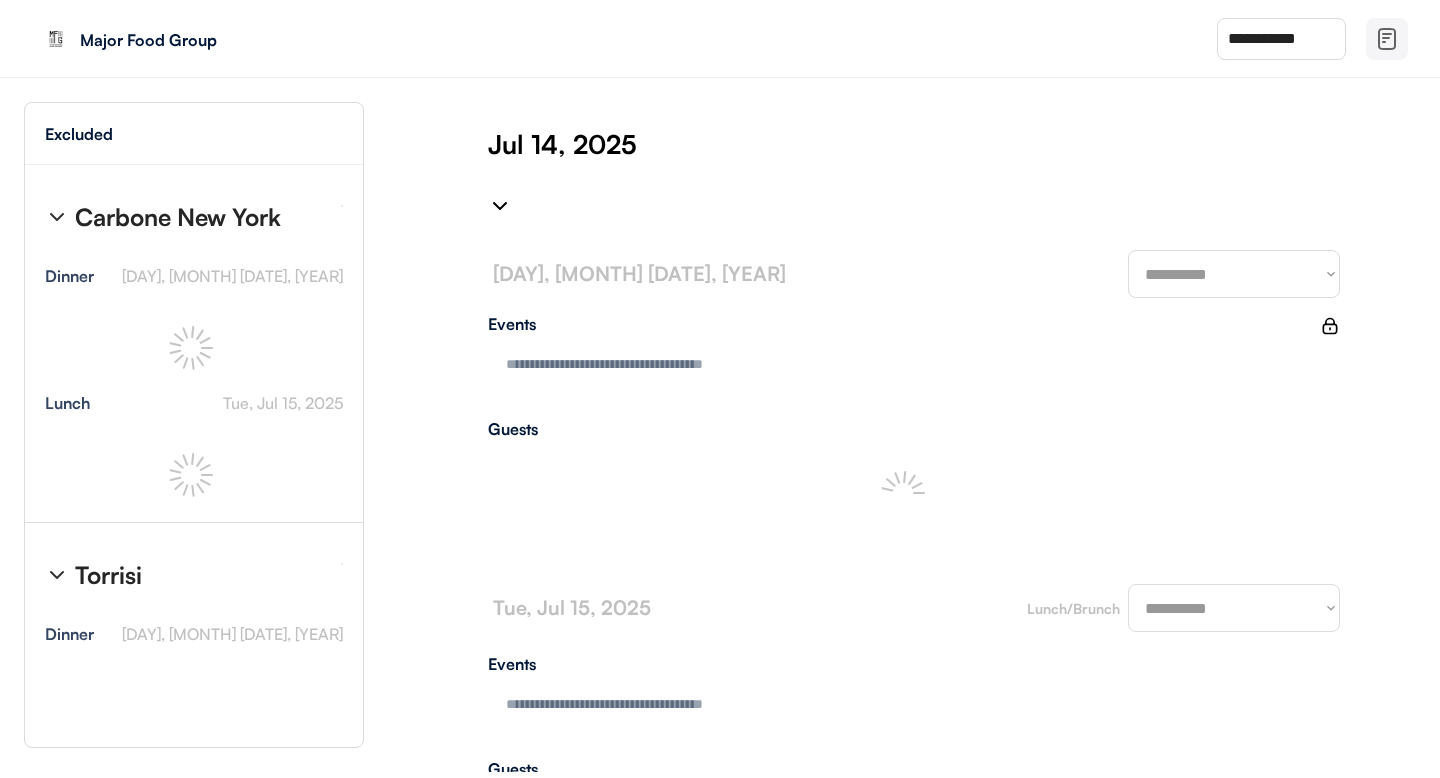 type on "**********" 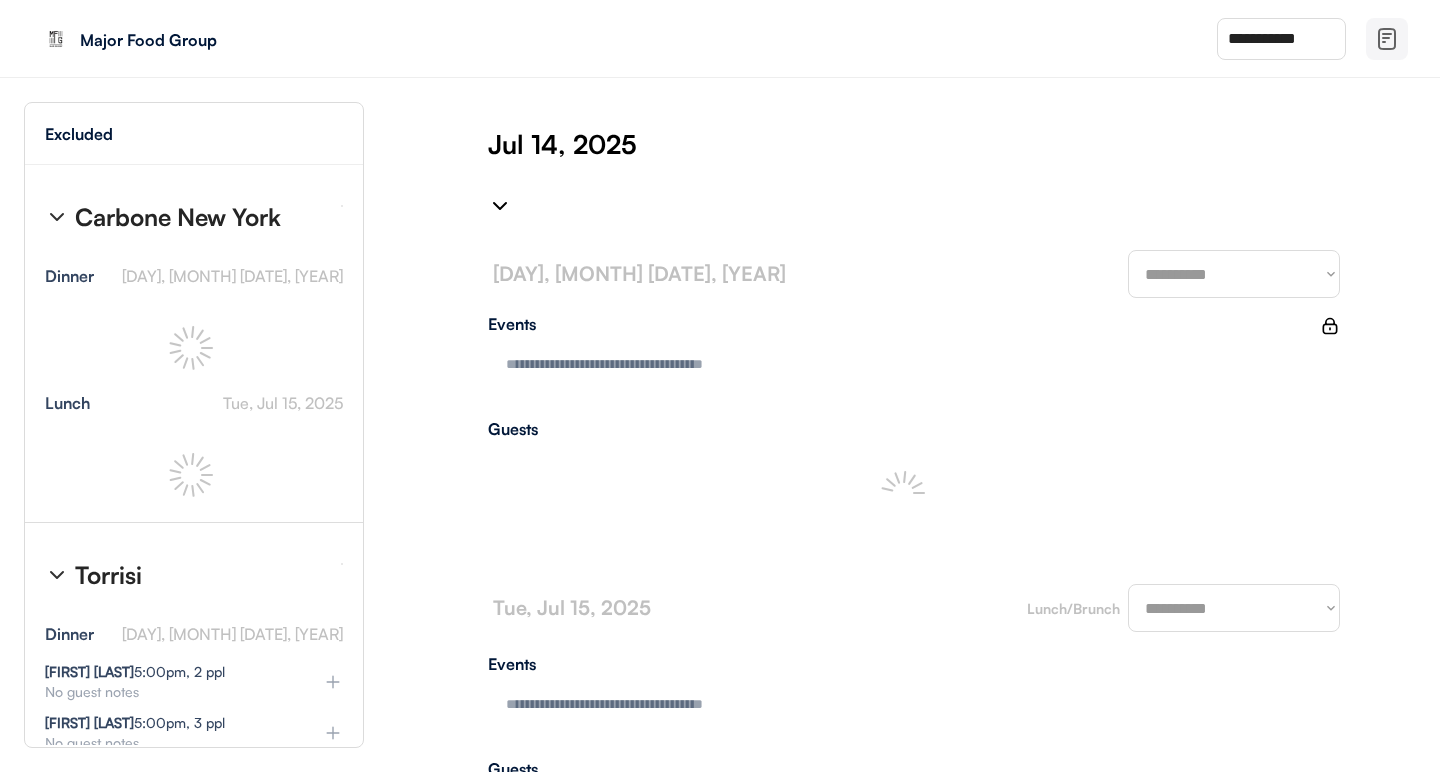 type on "**********" 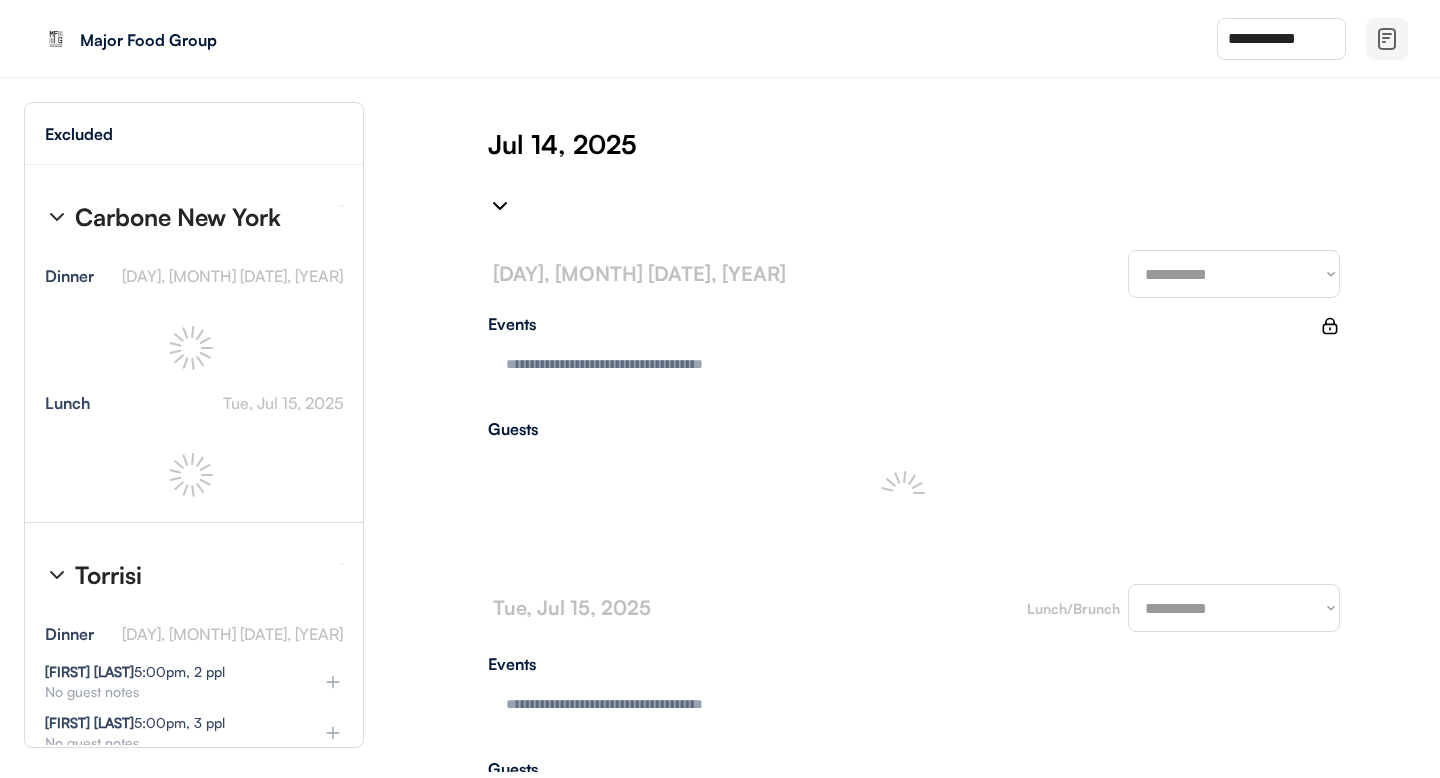 type on "**********" 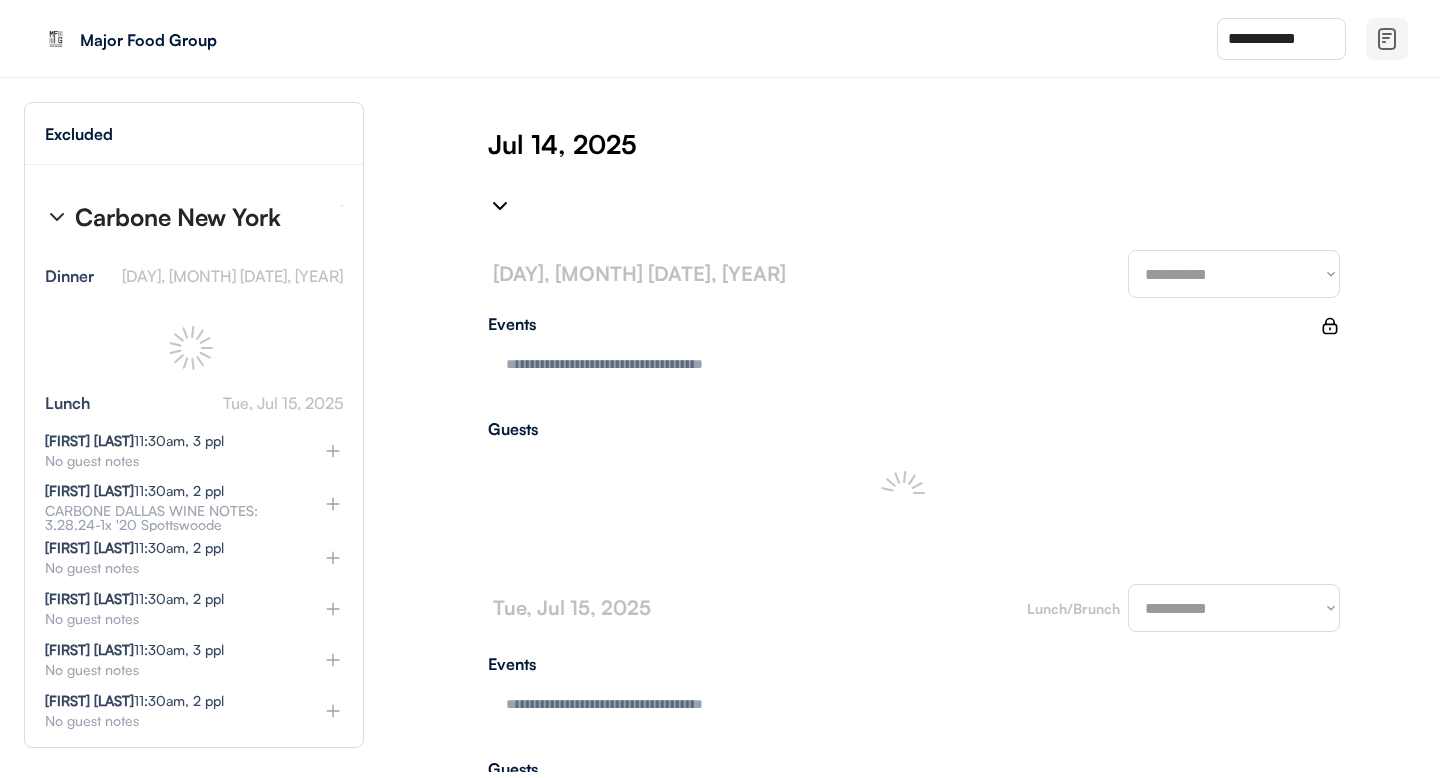 select on "********" 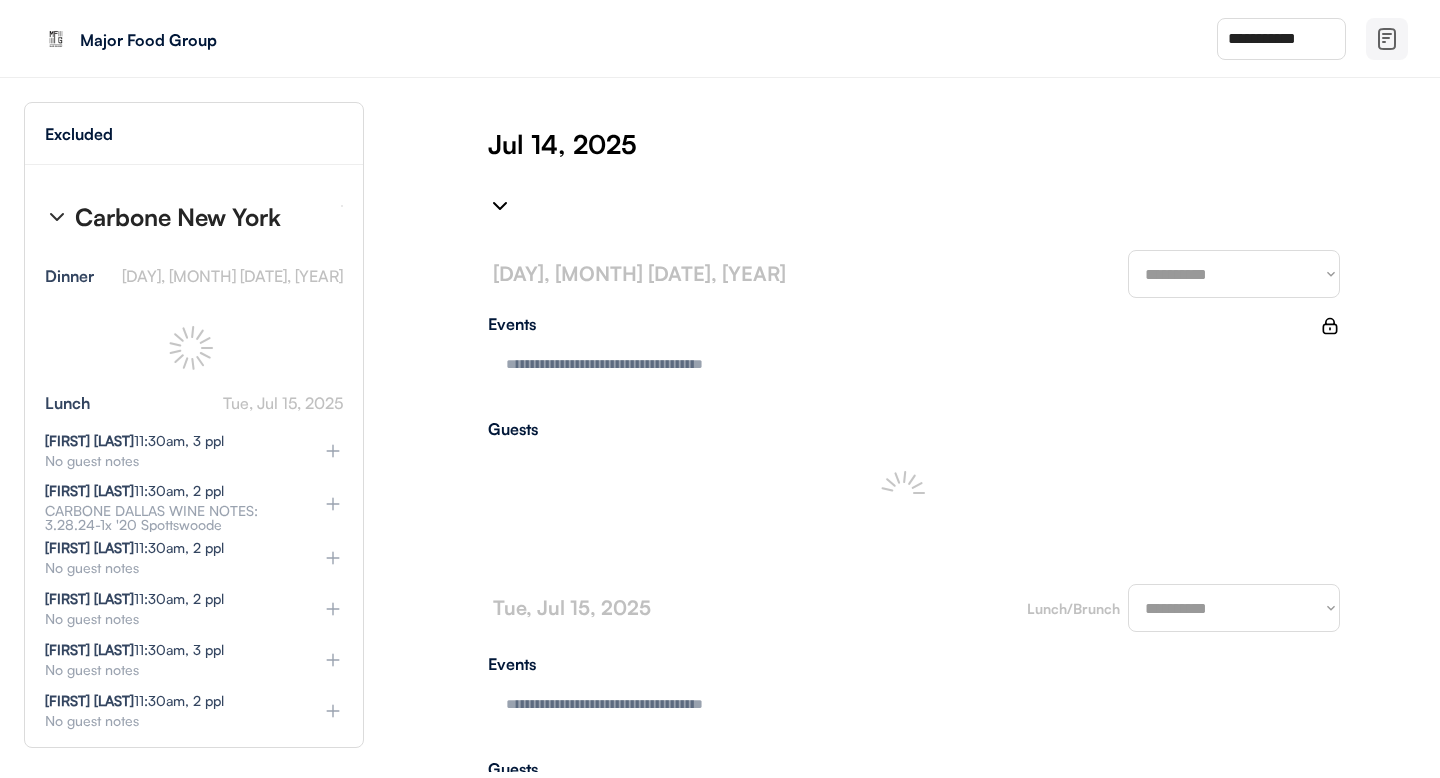 select on "********" 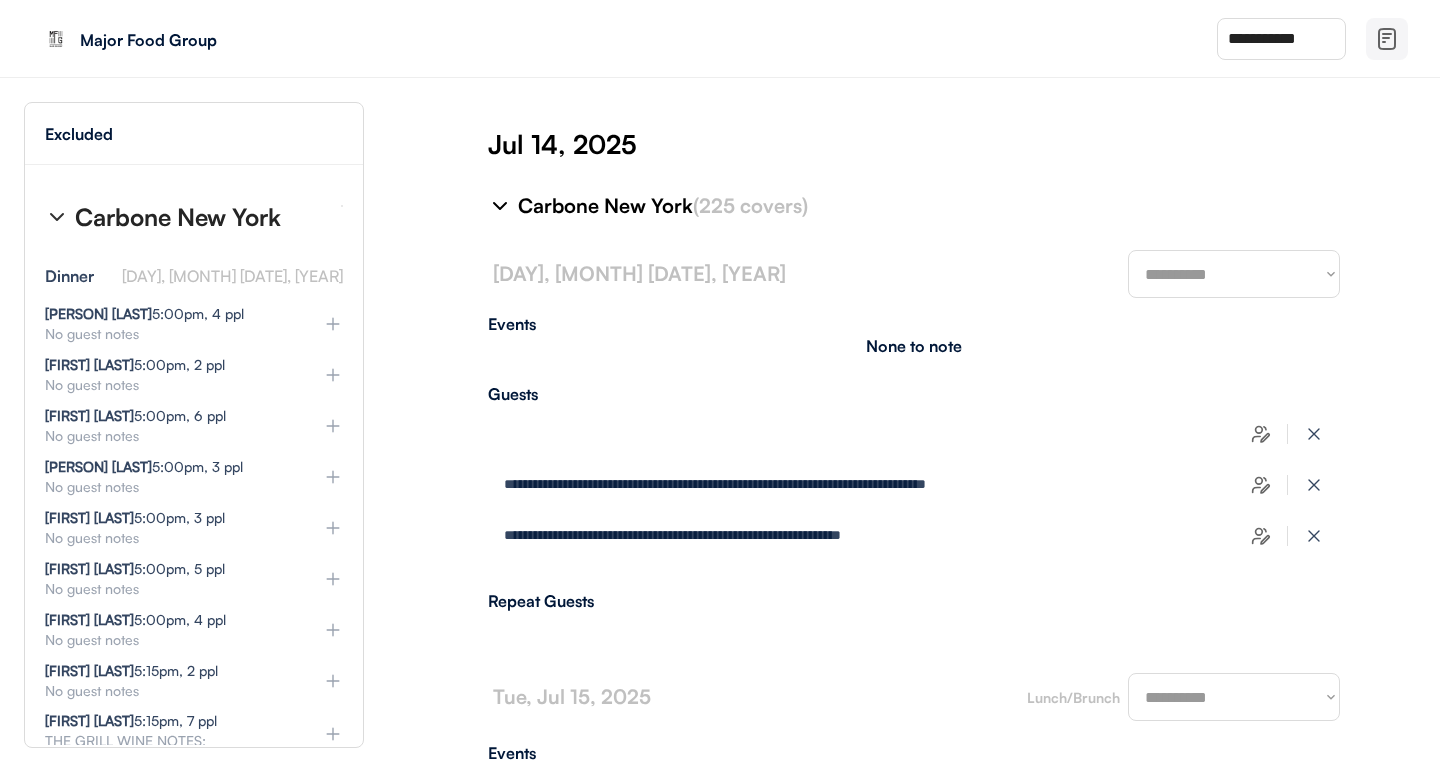 type on "**********" 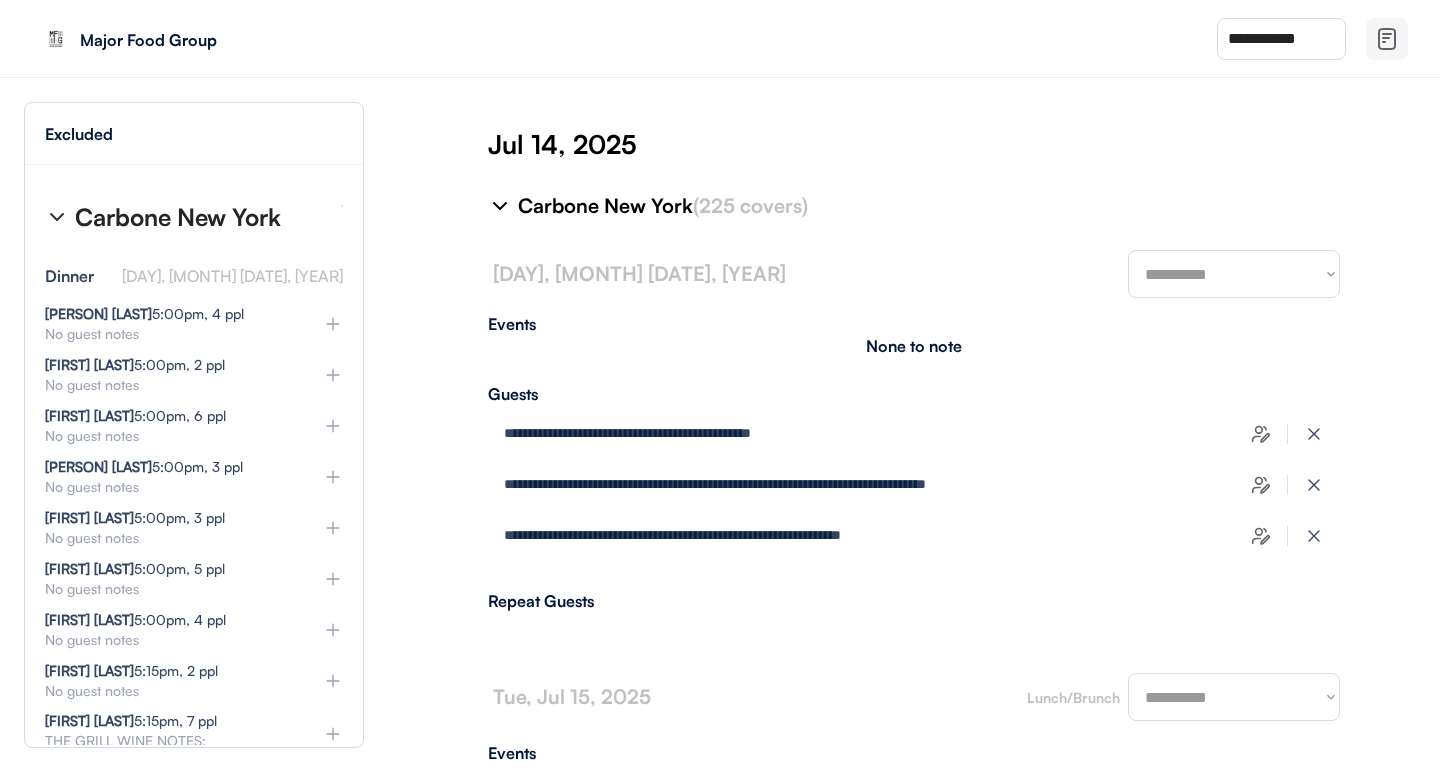 type on "**********" 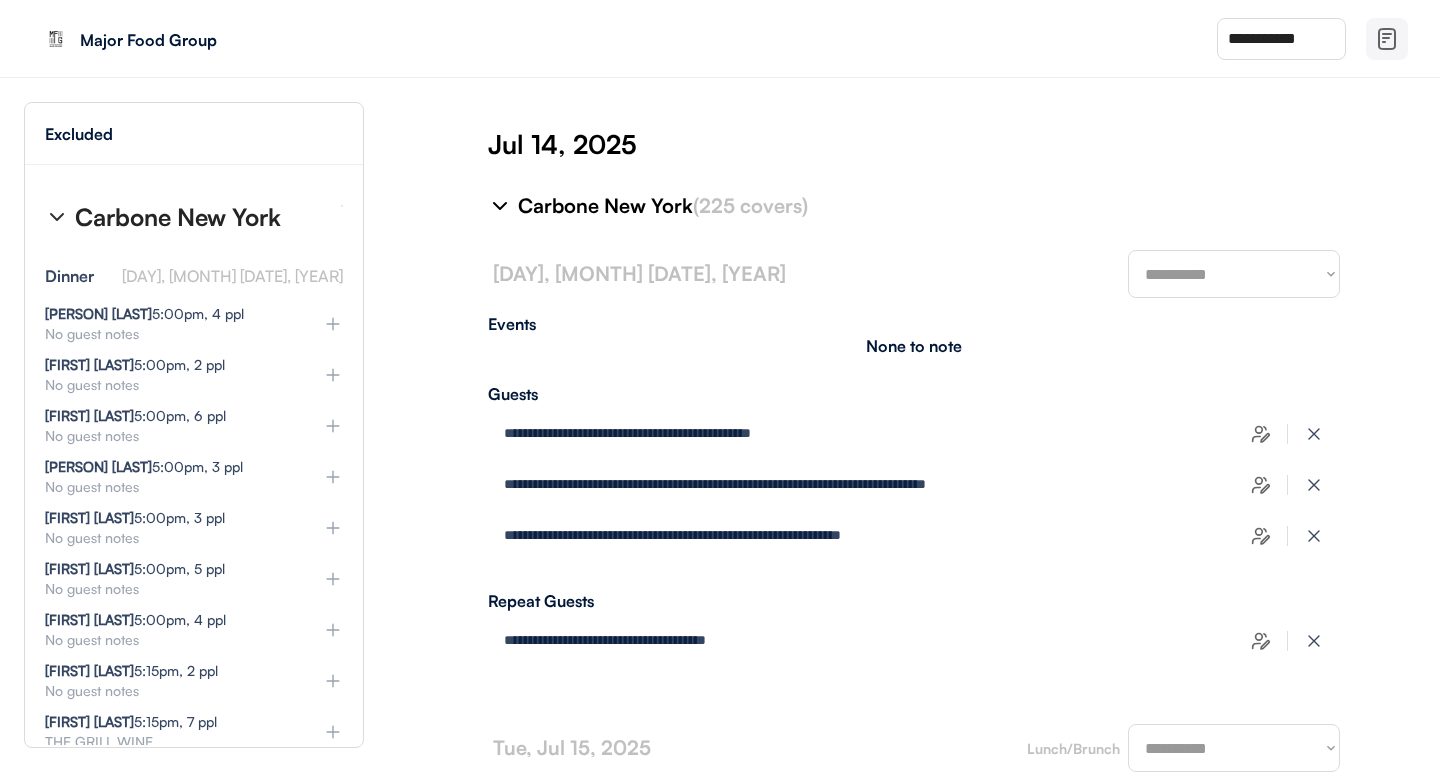 type on "**********" 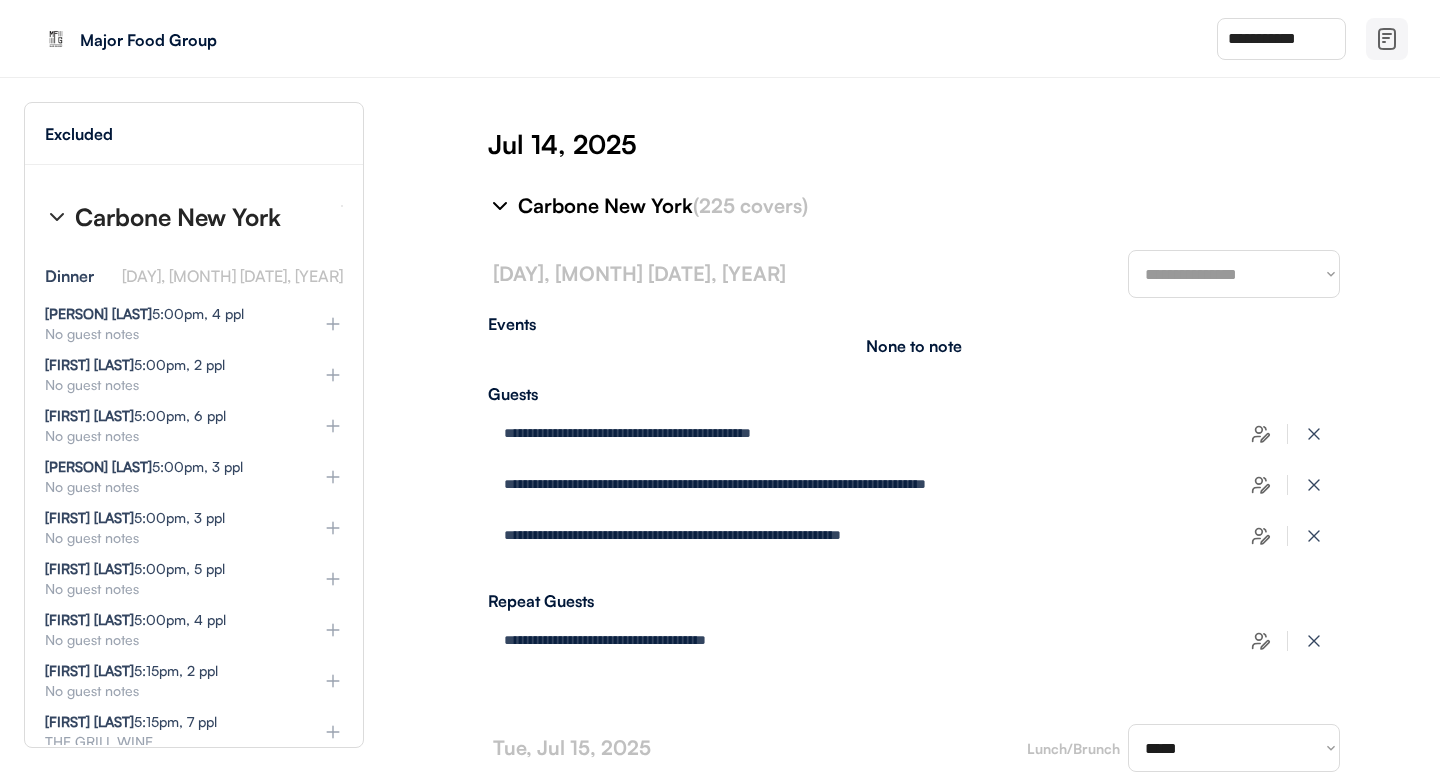 select on "********" 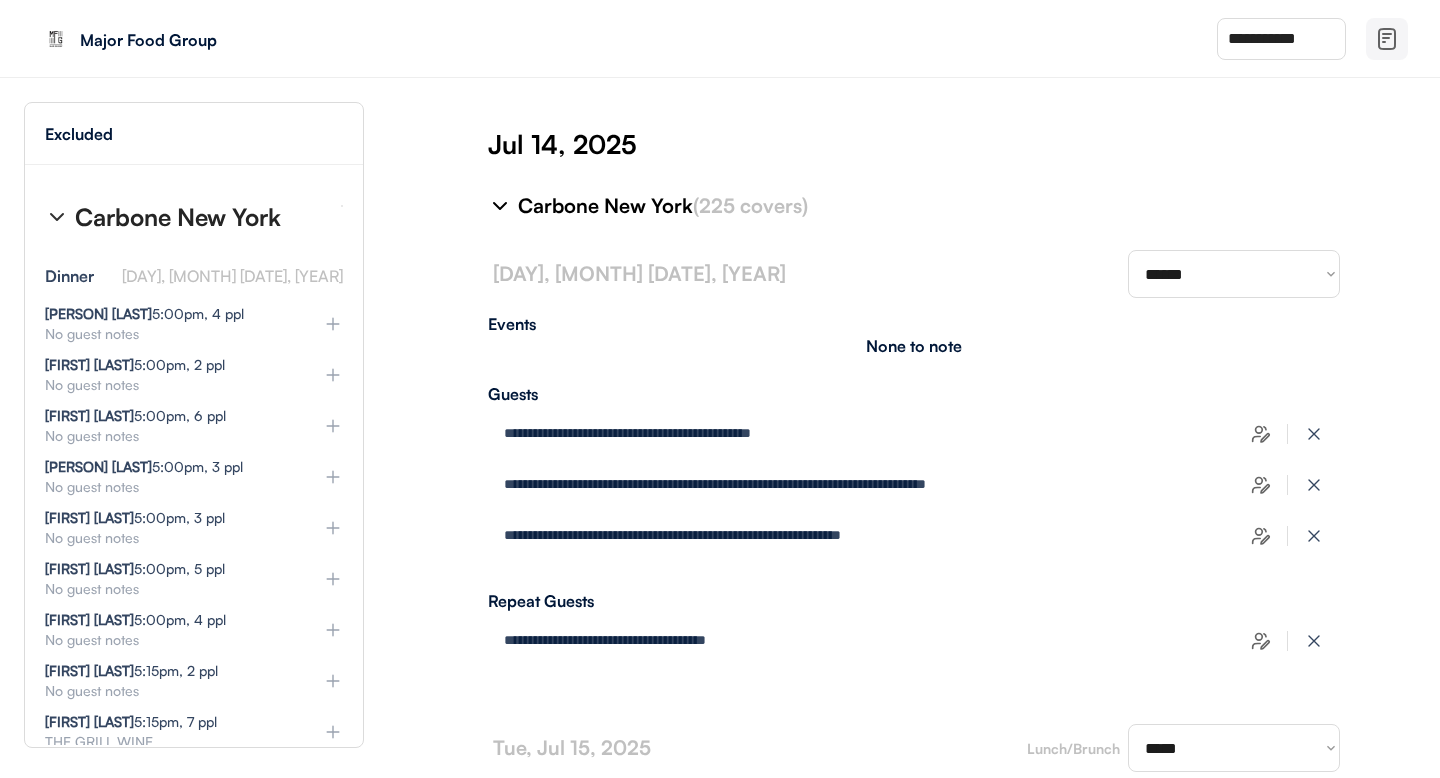 type on "**********" 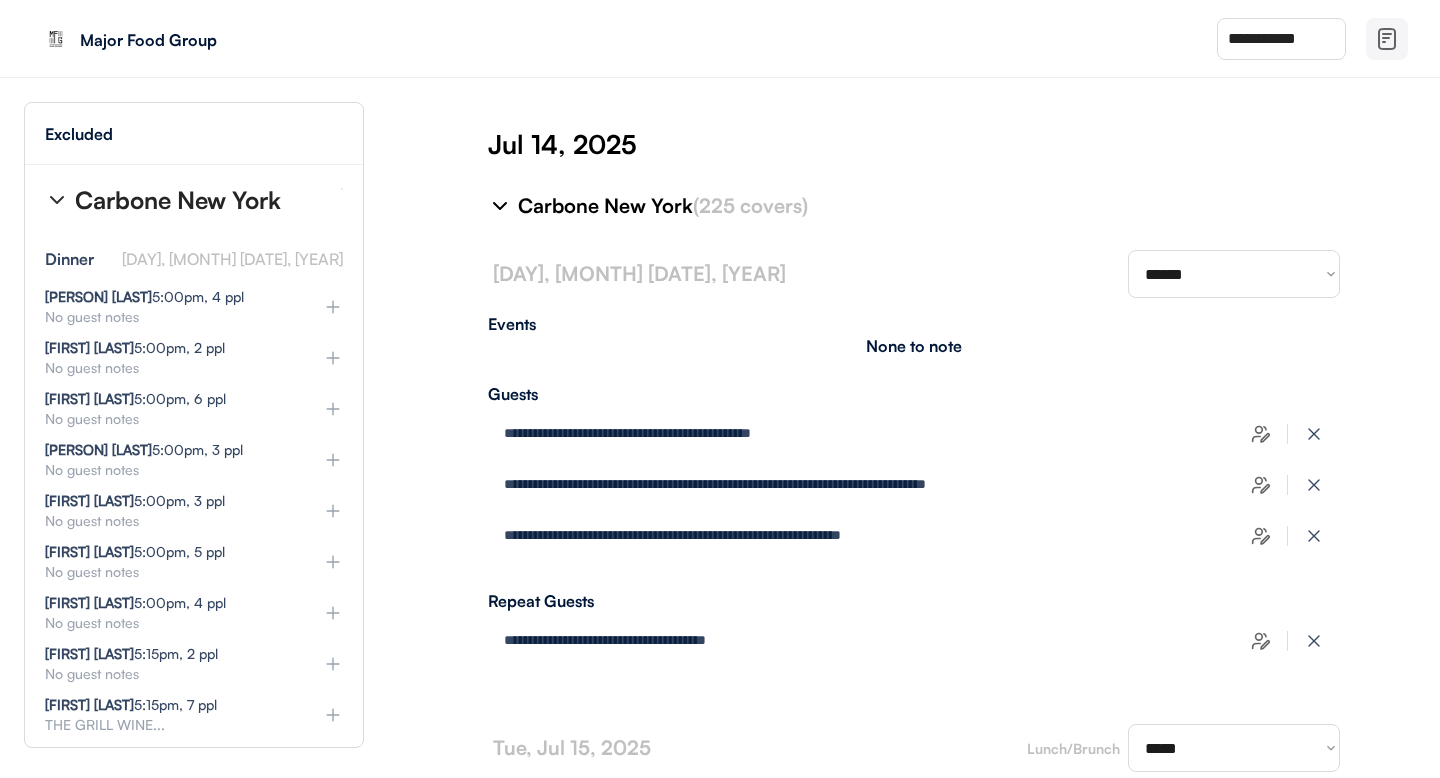 scroll, scrollTop: 35, scrollLeft: 0, axis: vertical 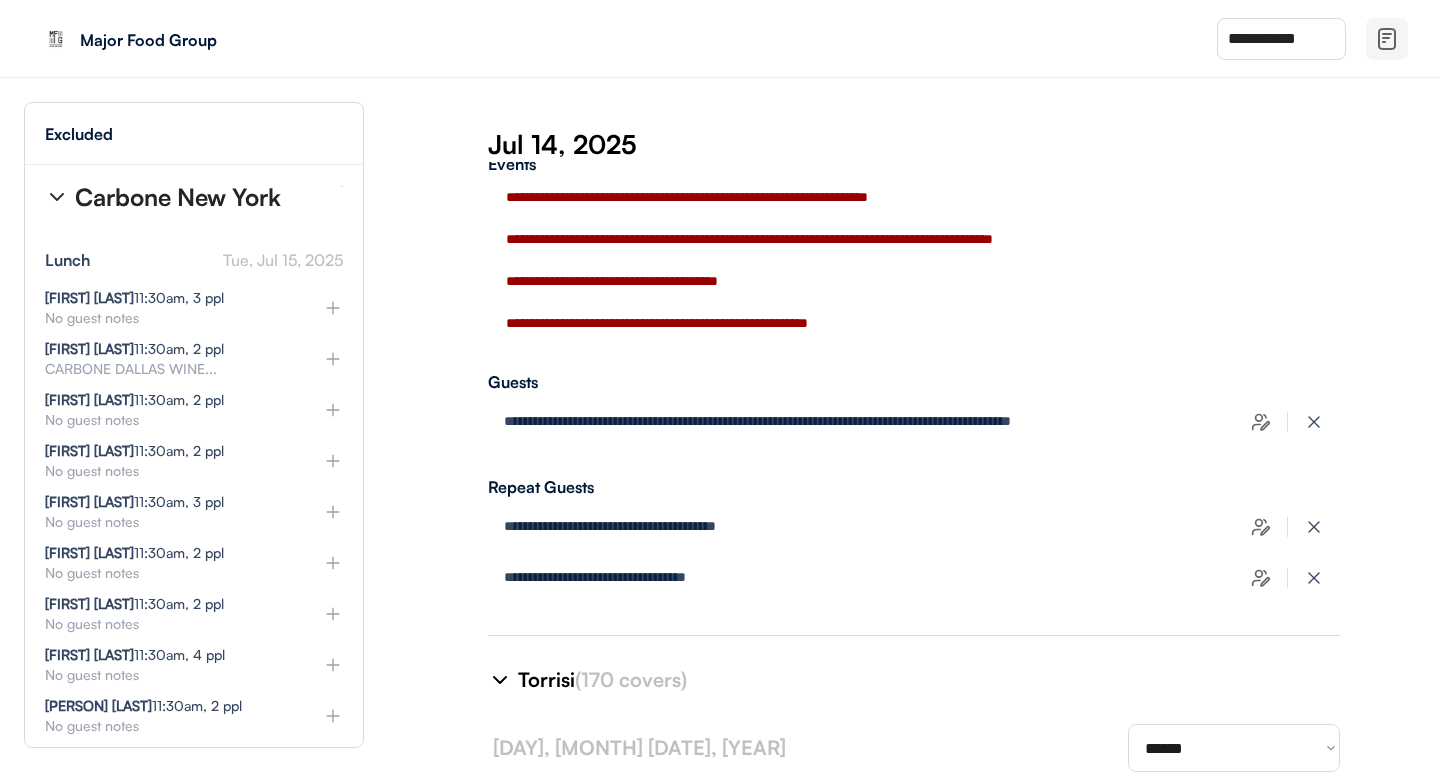 click on "**********" at bounding box center (914, 467) 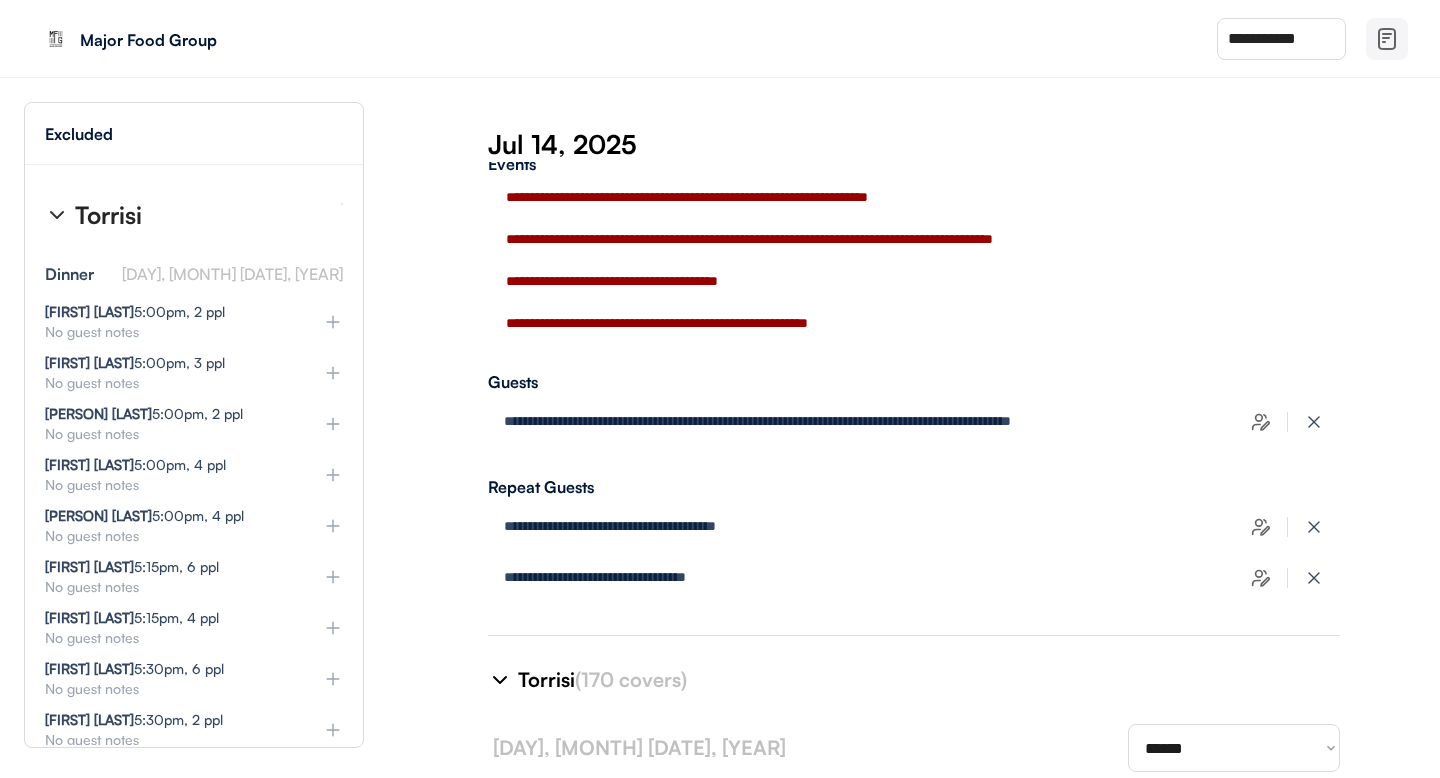 scroll, scrollTop: 5869, scrollLeft: 0, axis: vertical 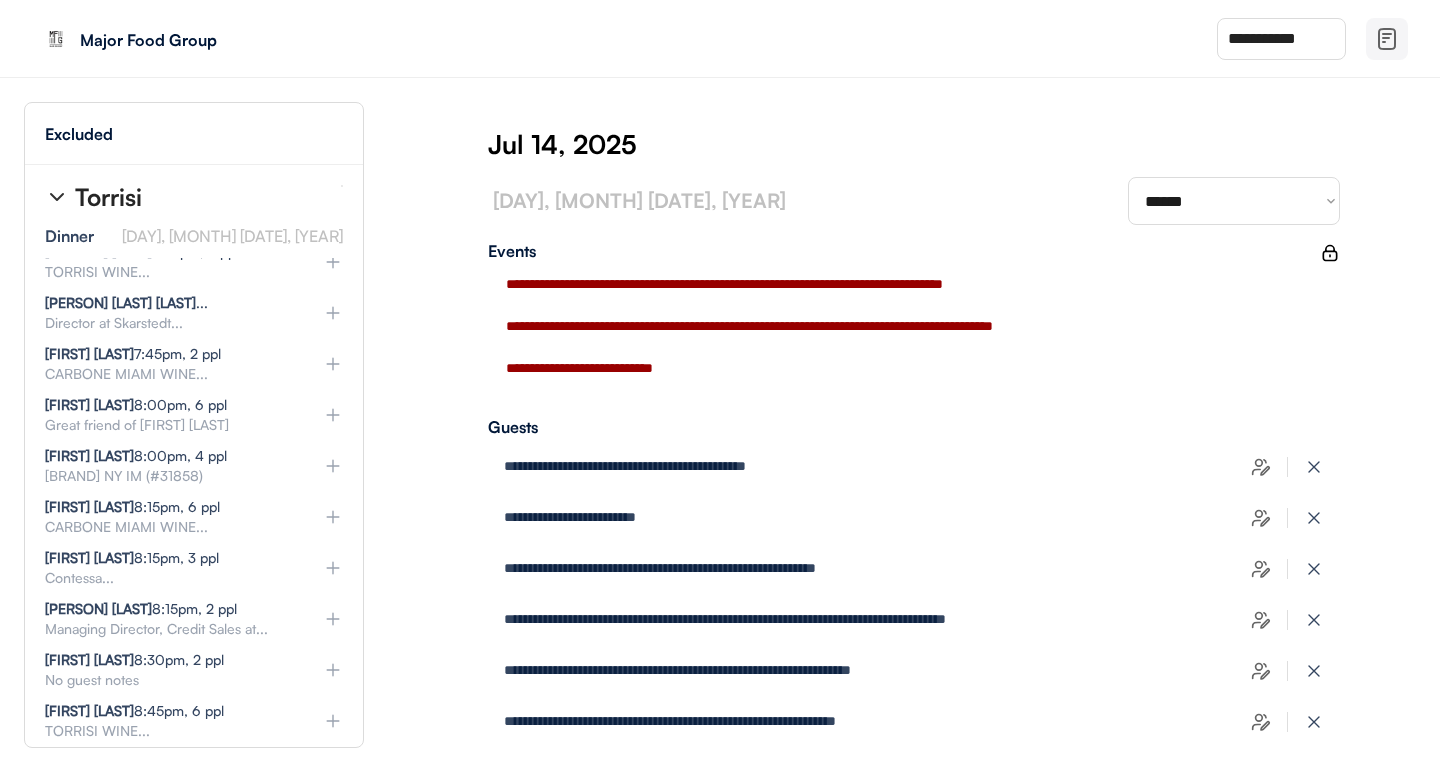 click 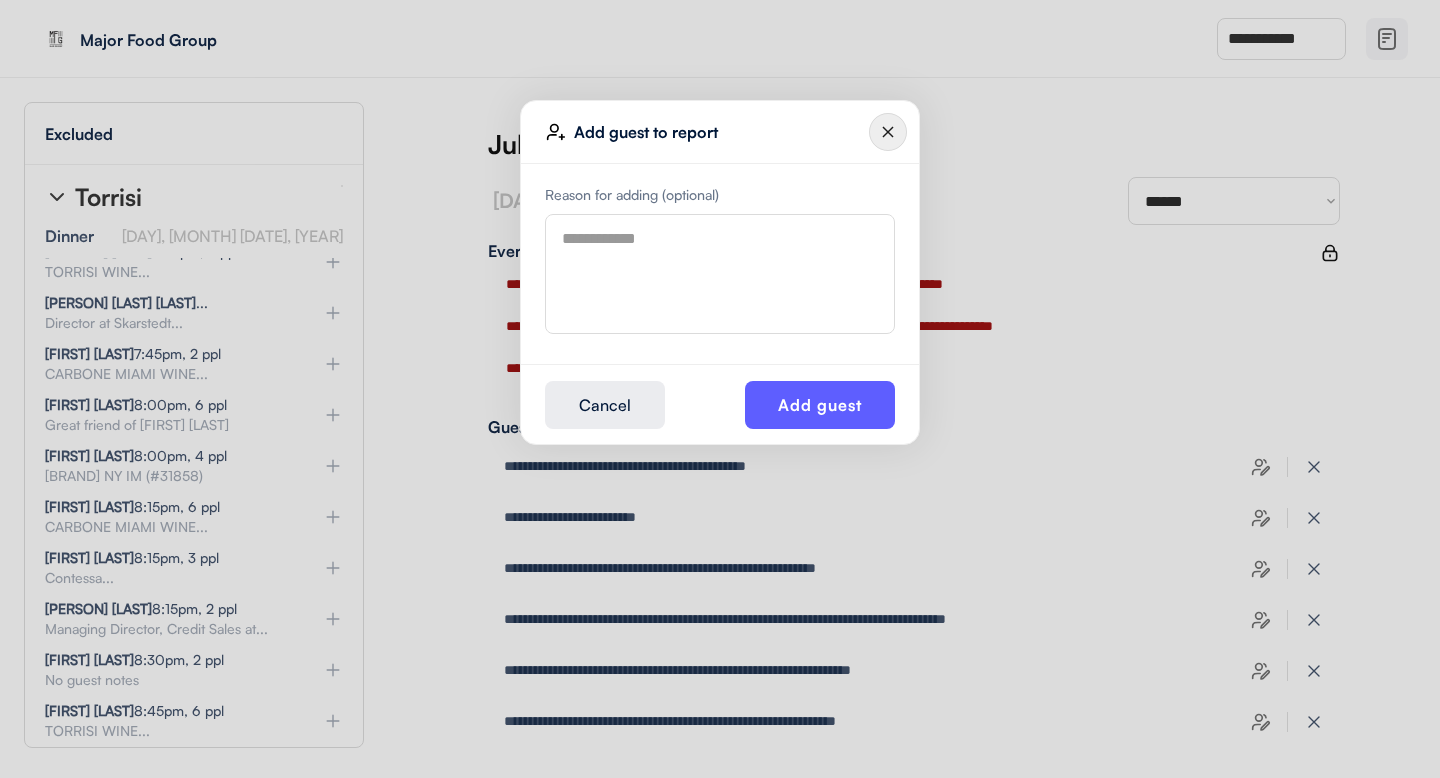 click at bounding box center [720, 274] 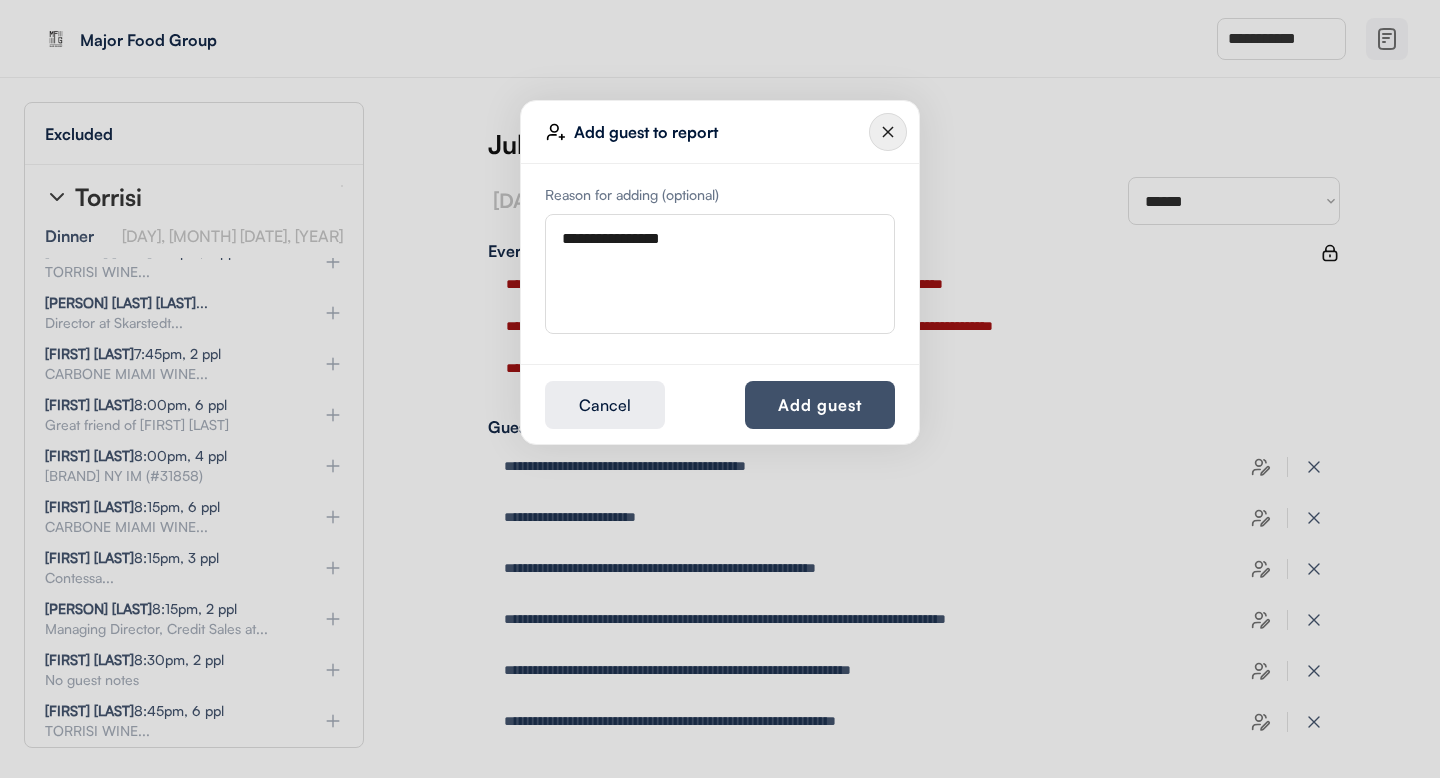 type on "**********" 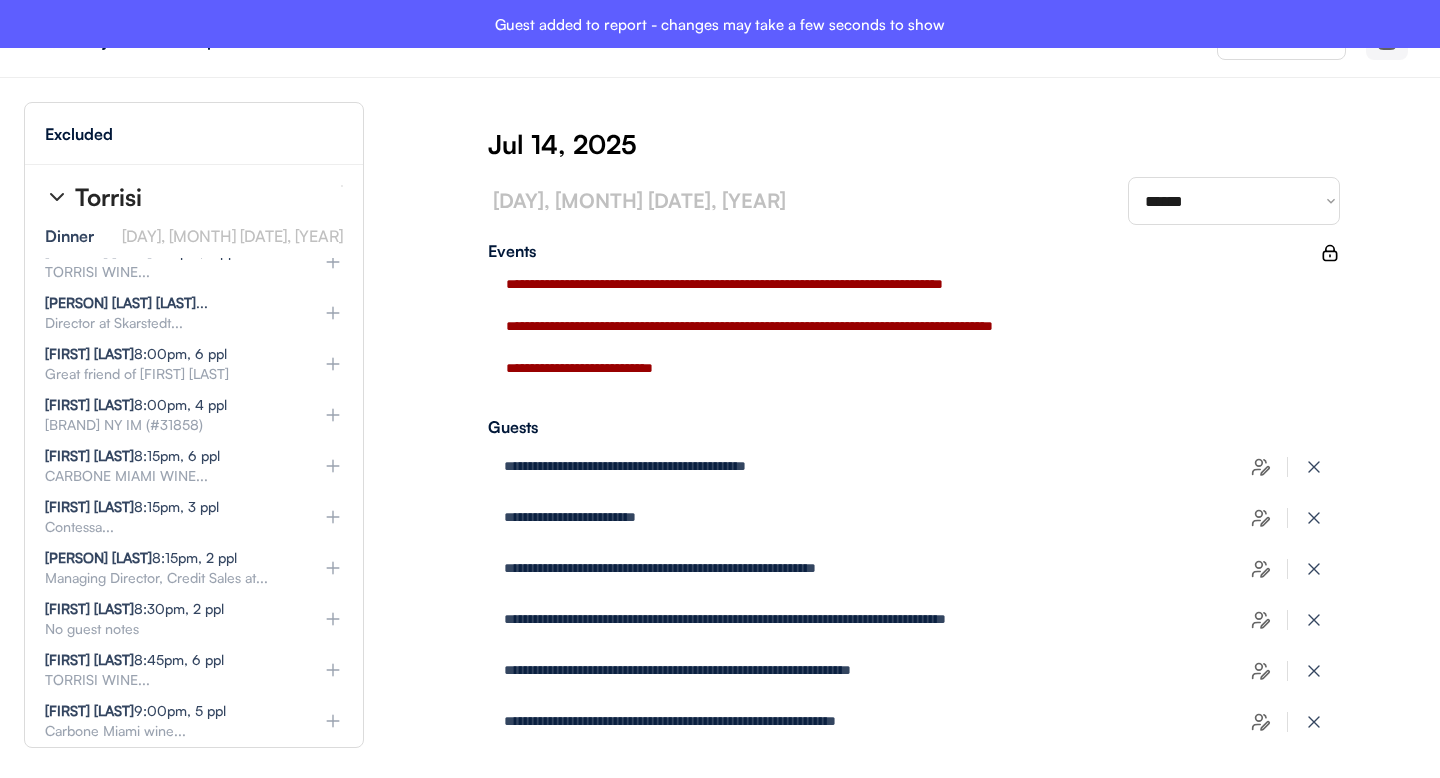 type on "**********" 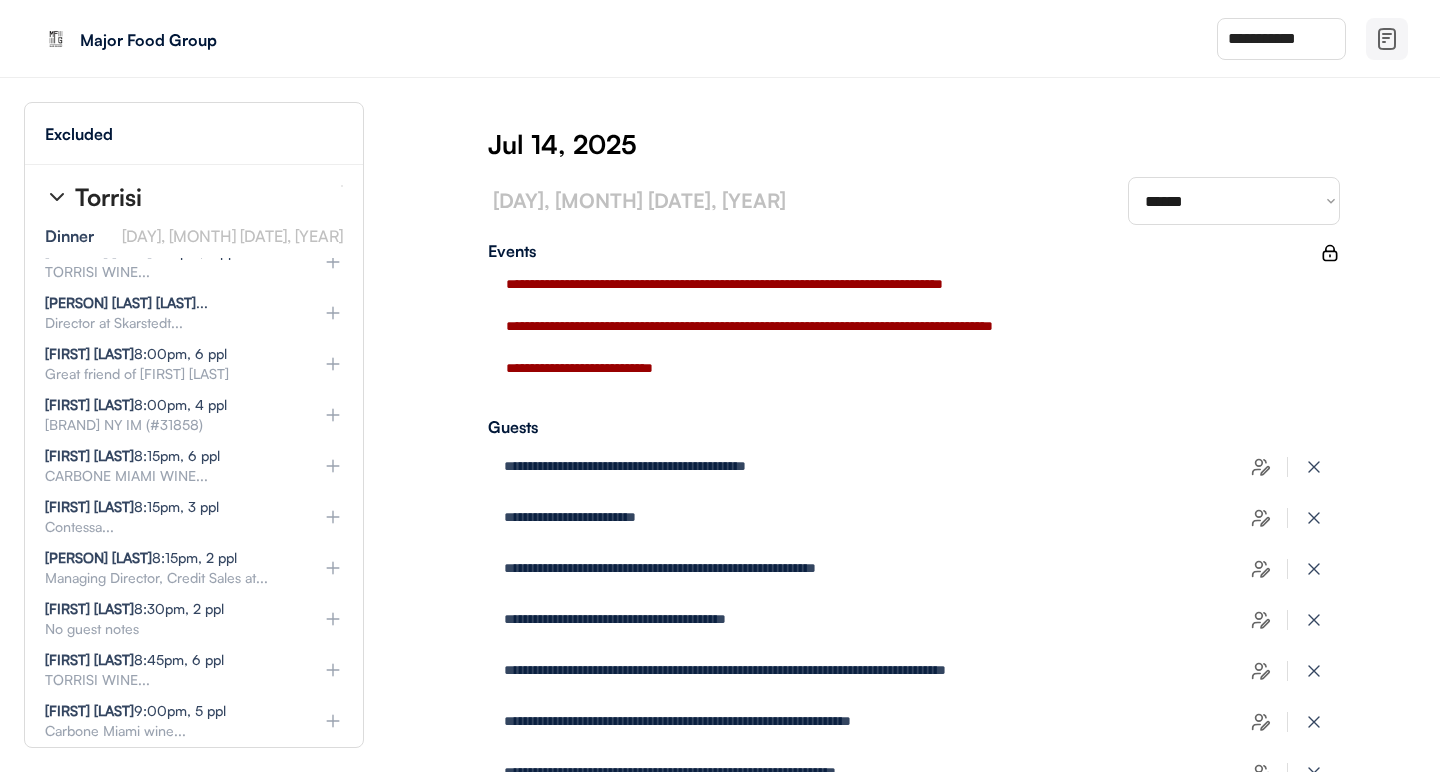 click 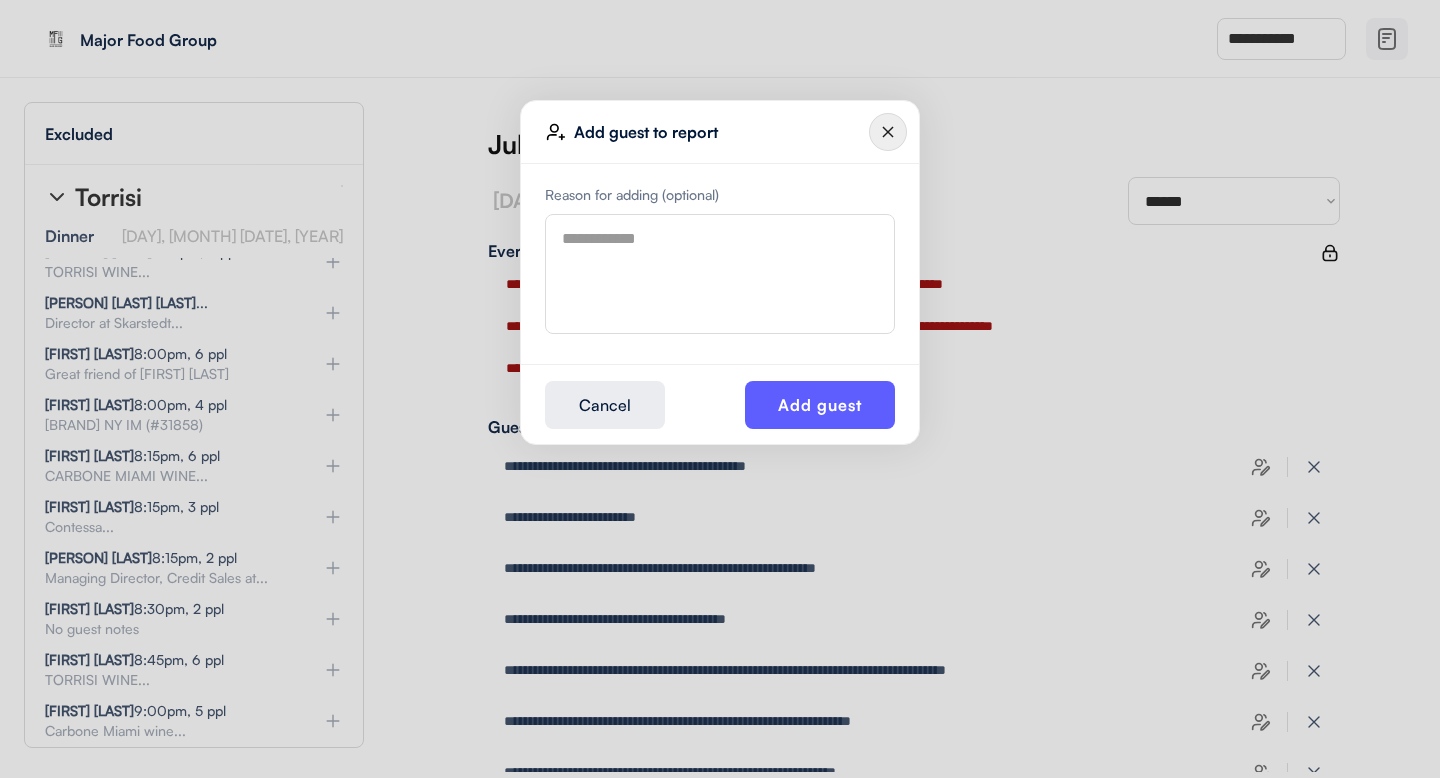 click at bounding box center [720, 274] 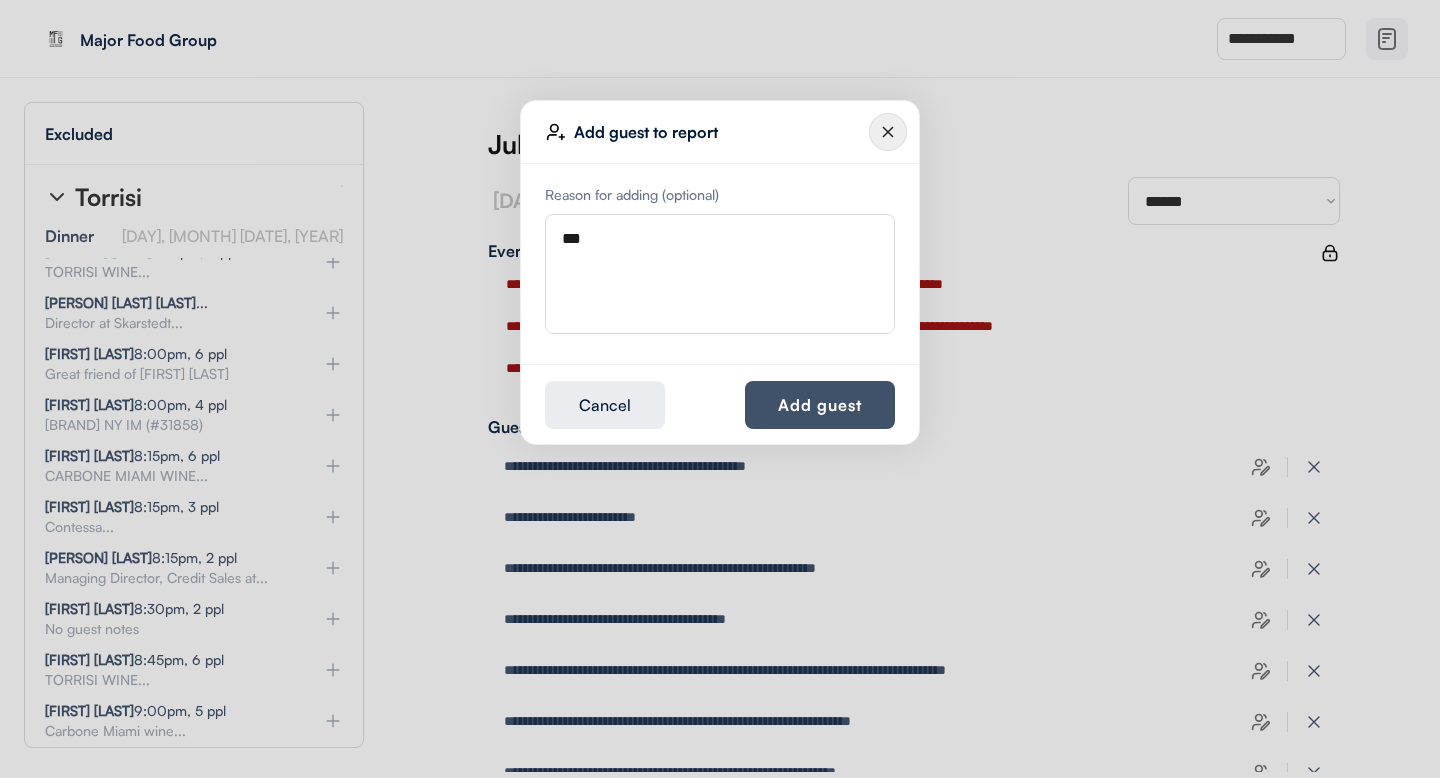 type on "***" 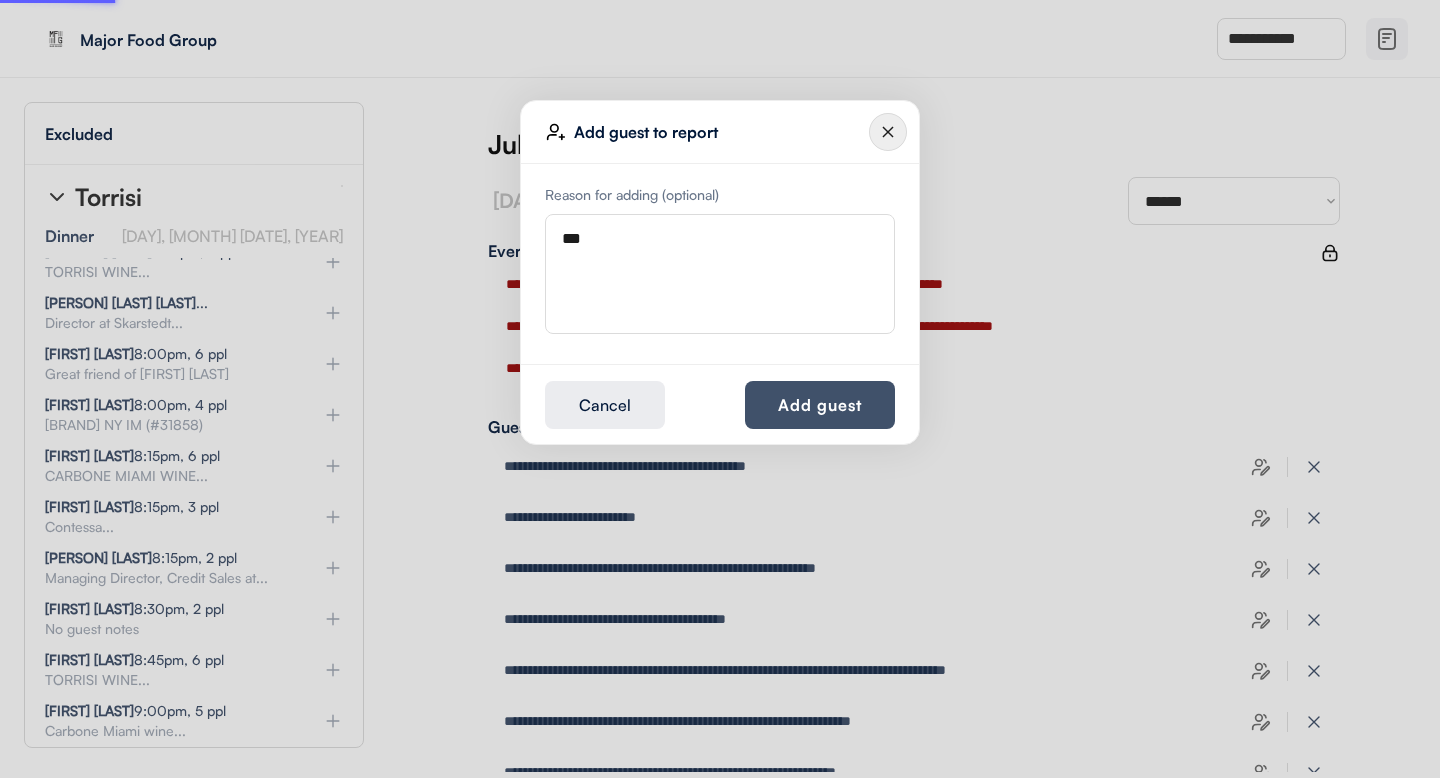 type 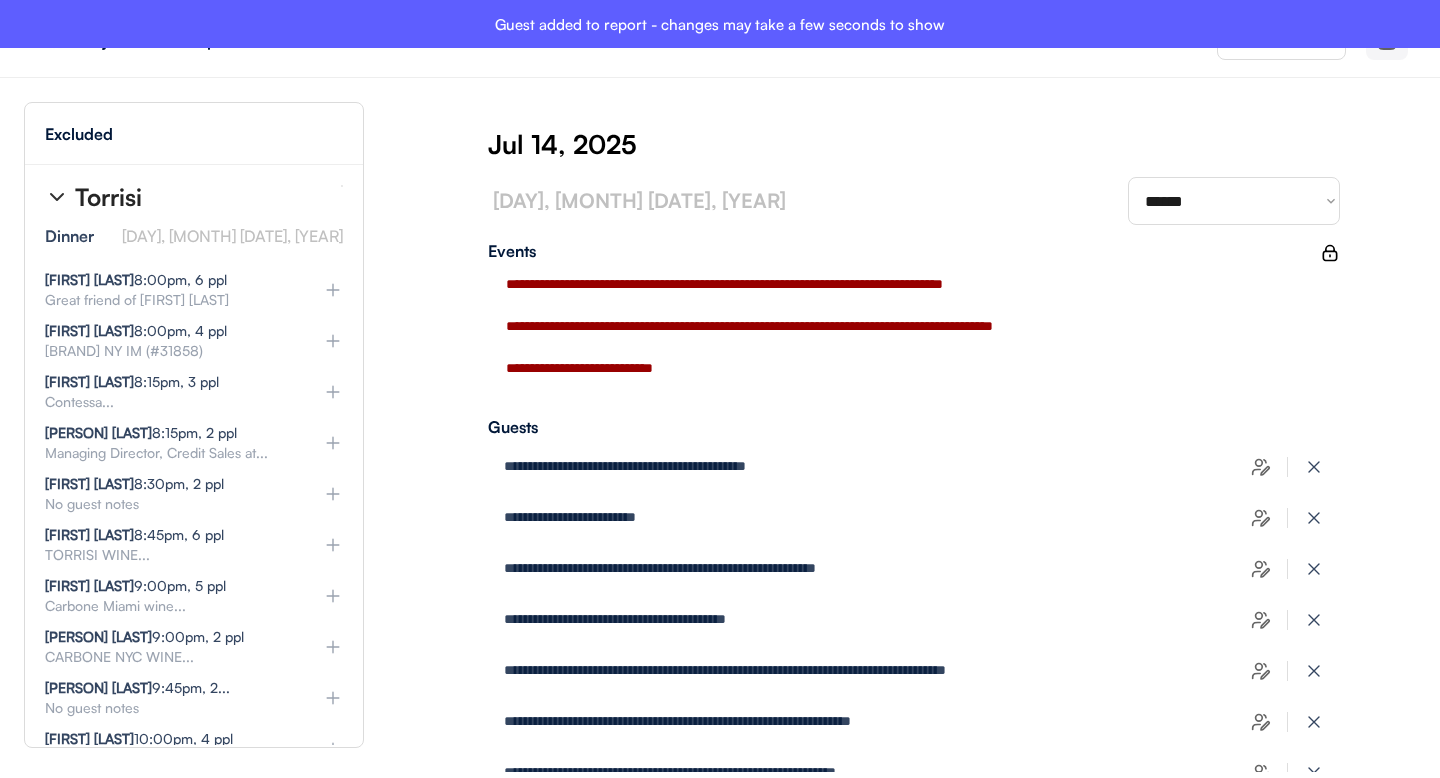 type on "**********" 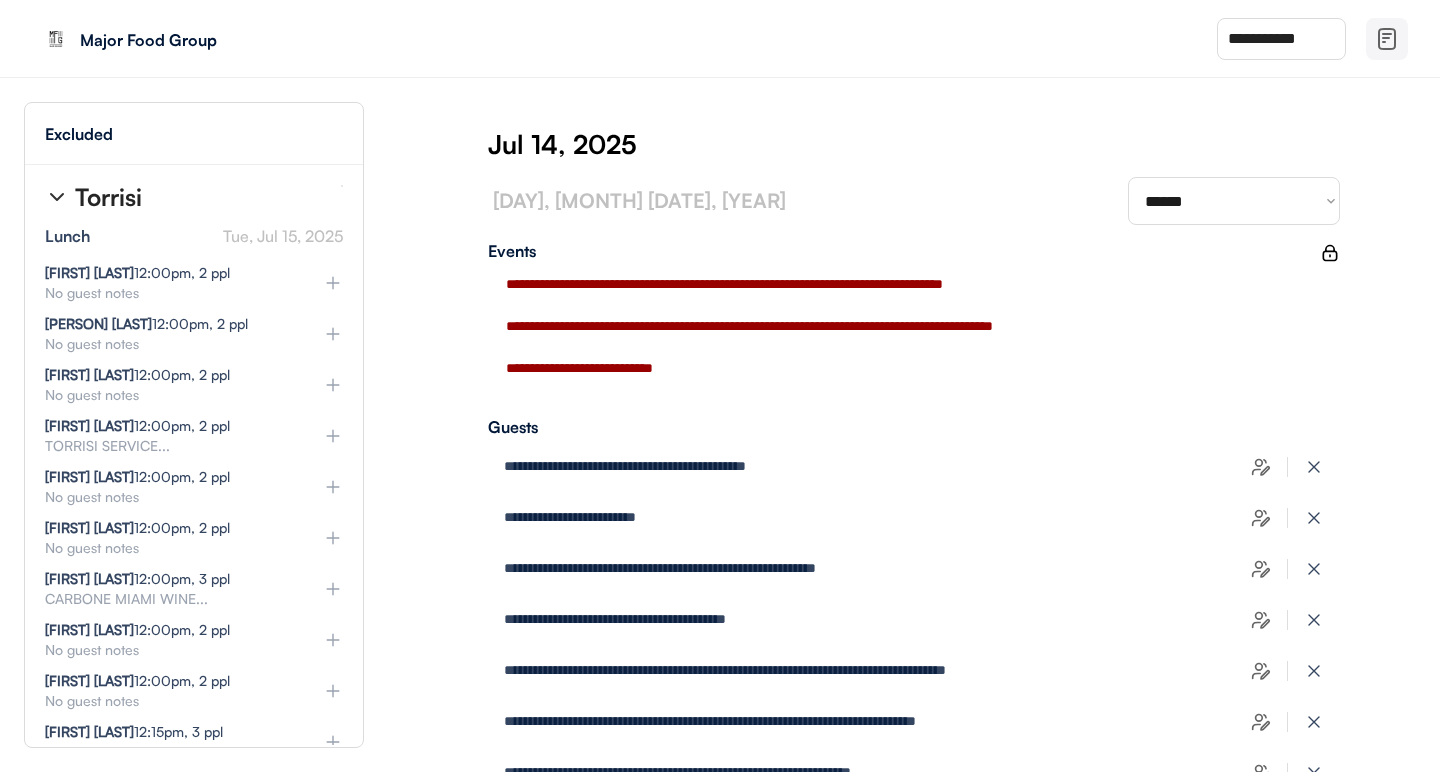 scroll, scrollTop: 8147, scrollLeft: 0, axis: vertical 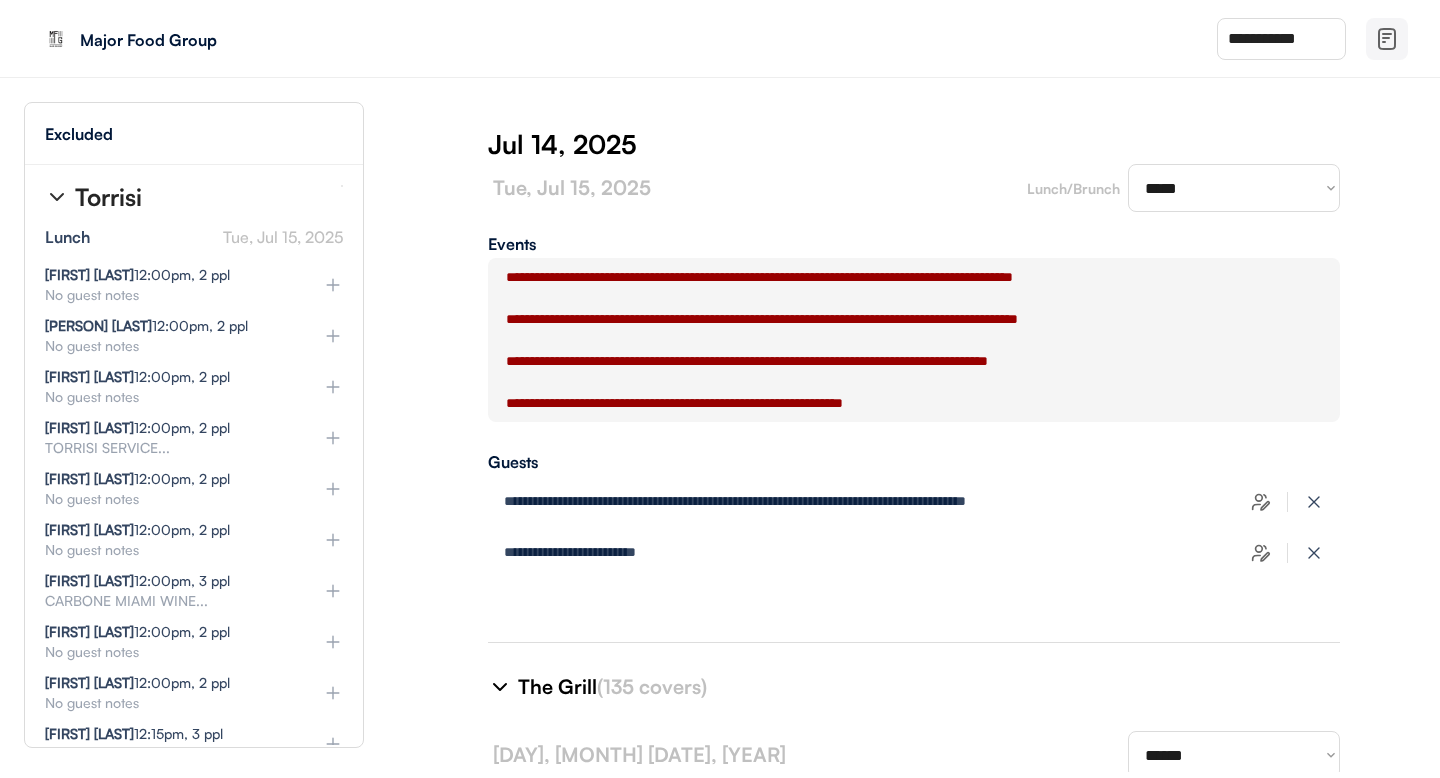 type on "**********" 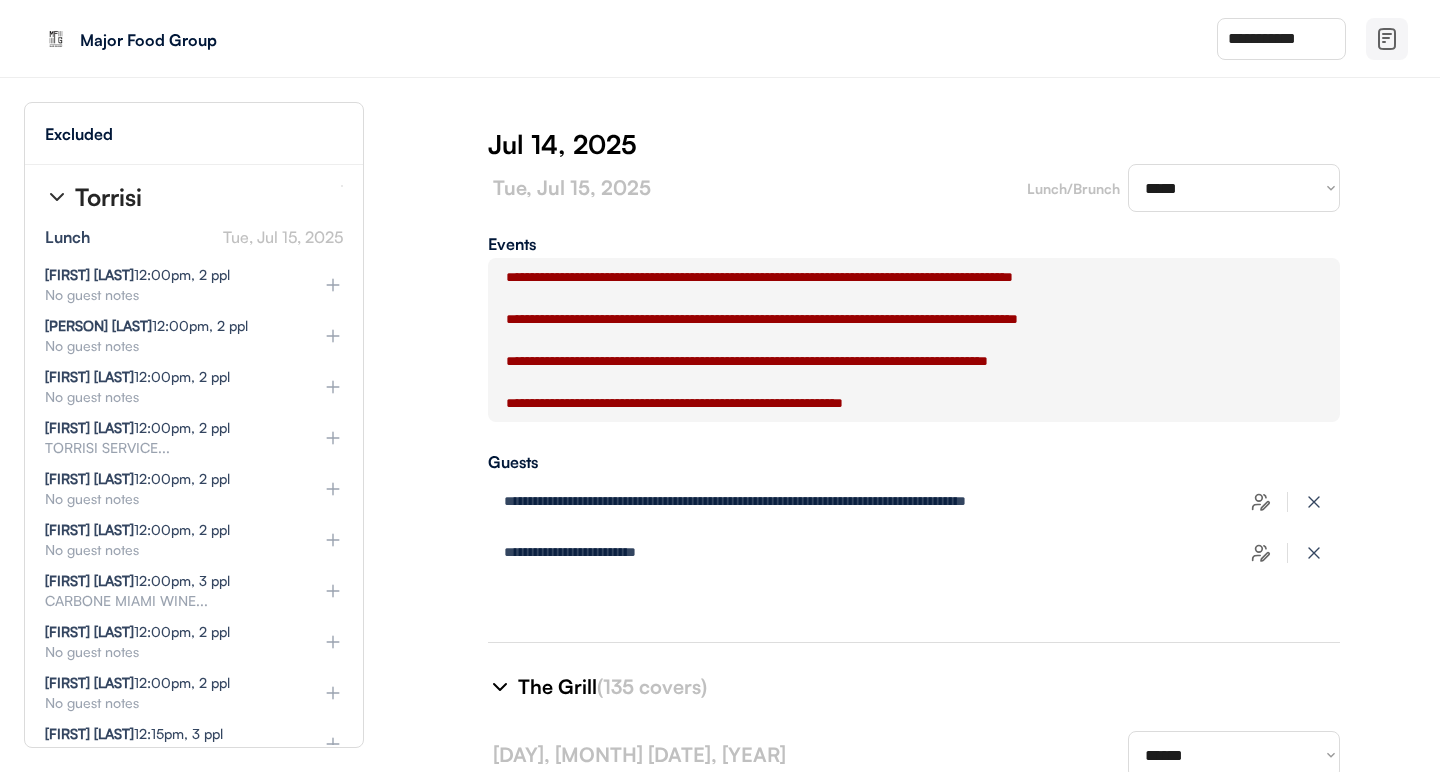 type on "**********" 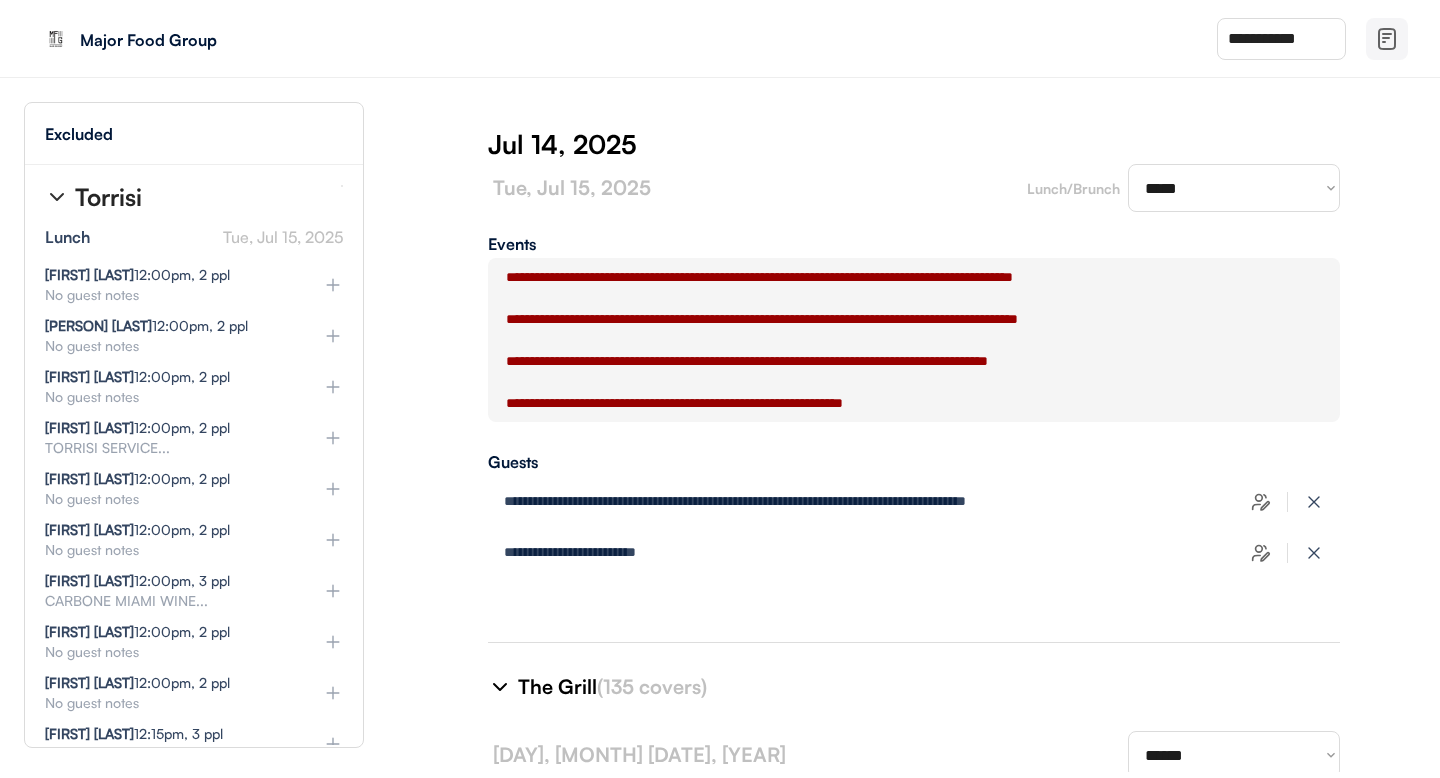 type on "**********" 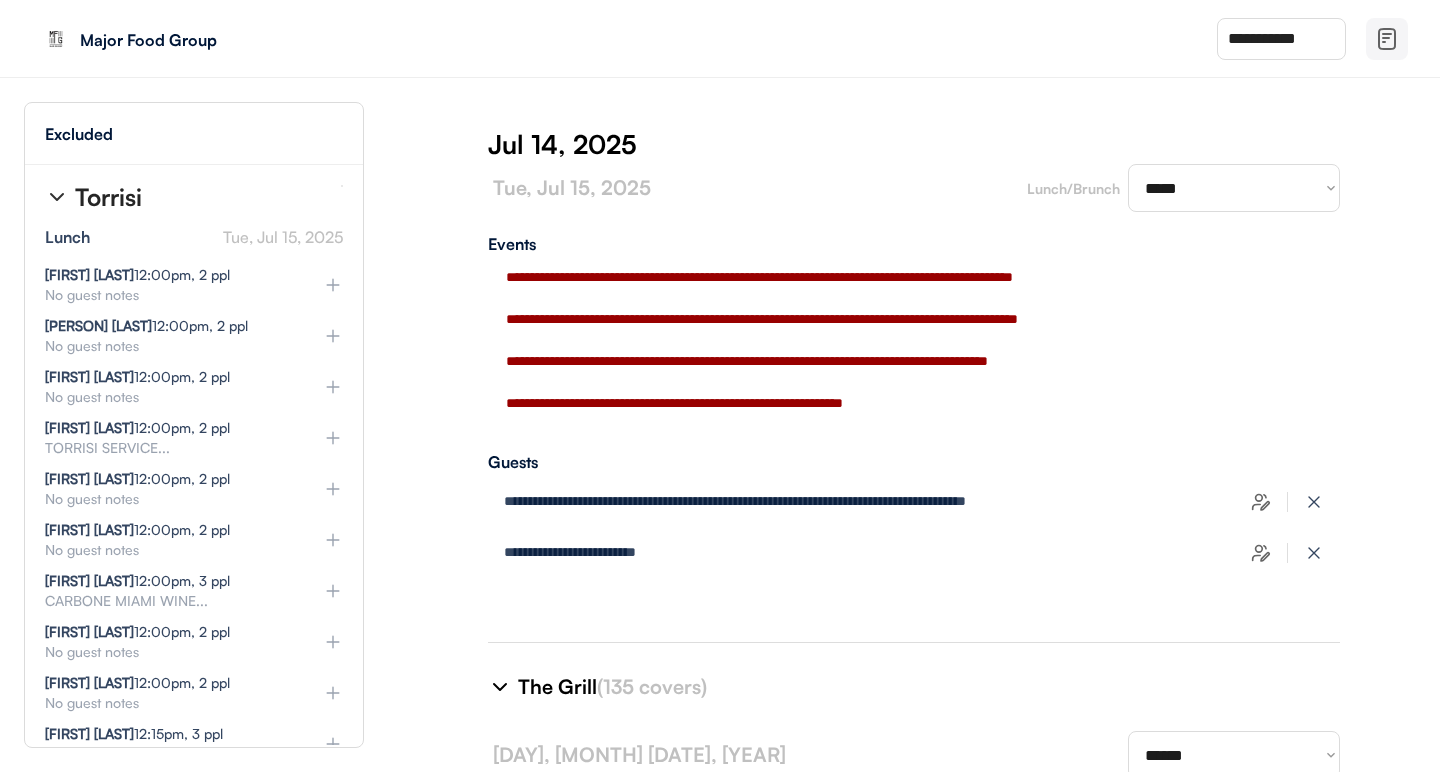 type on "**********" 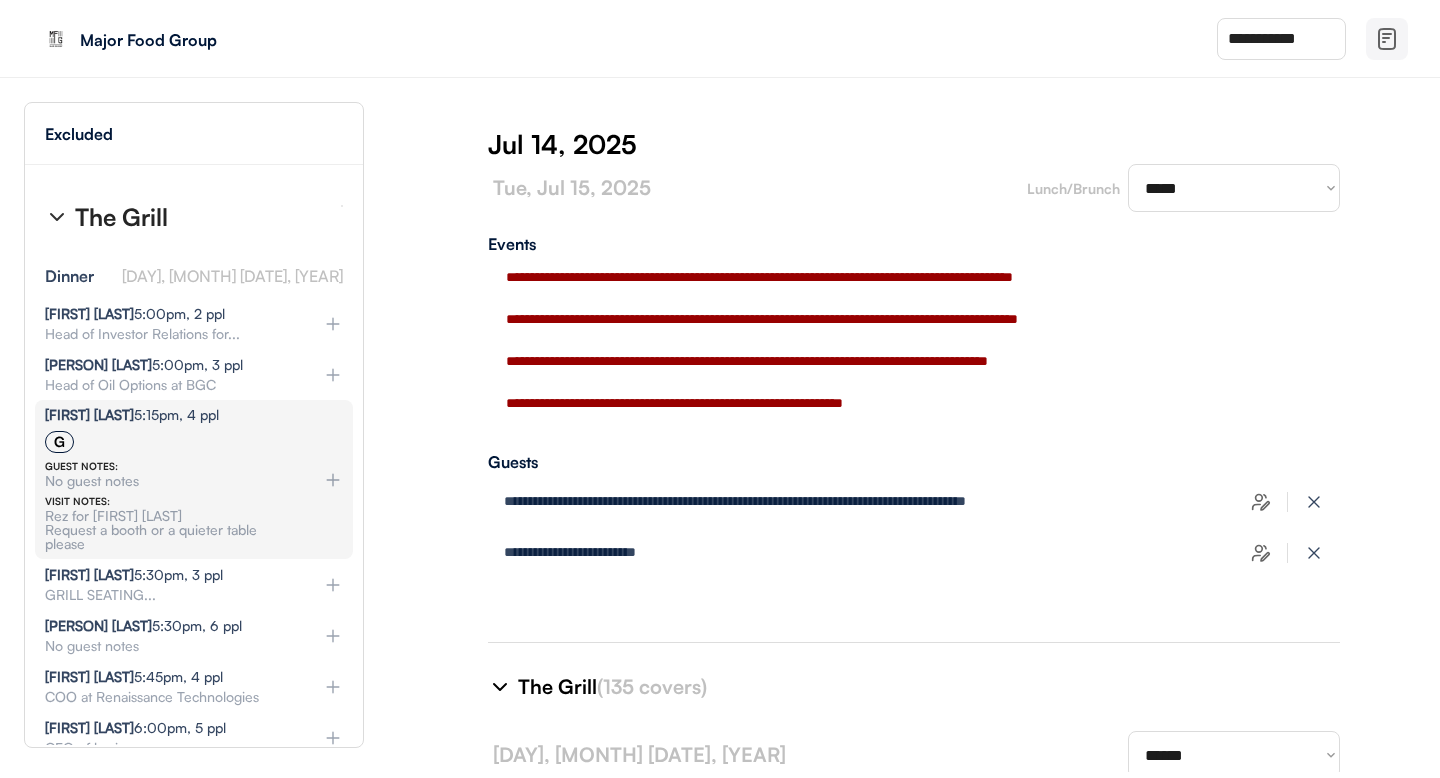 scroll, scrollTop: 9554, scrollLeft: 0, axis: vertical 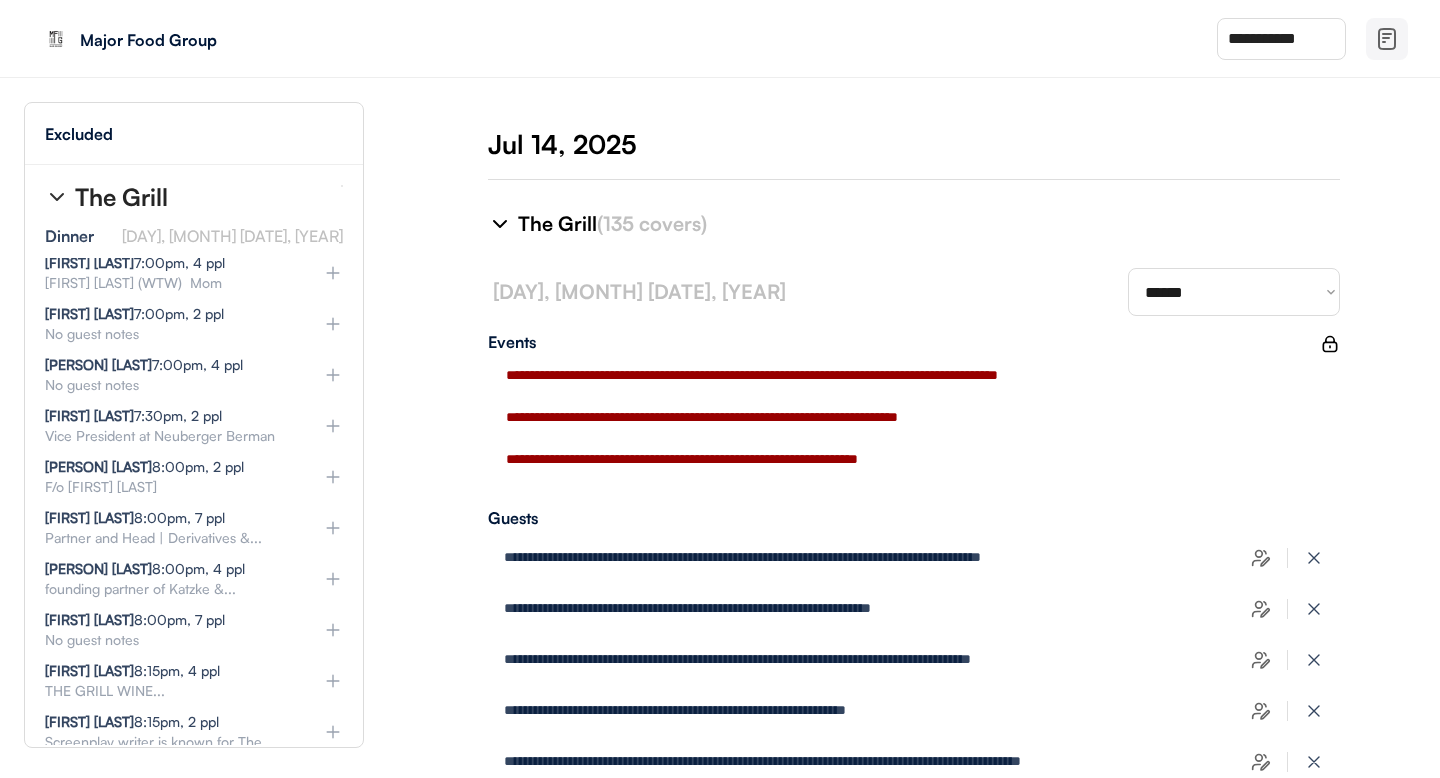 click 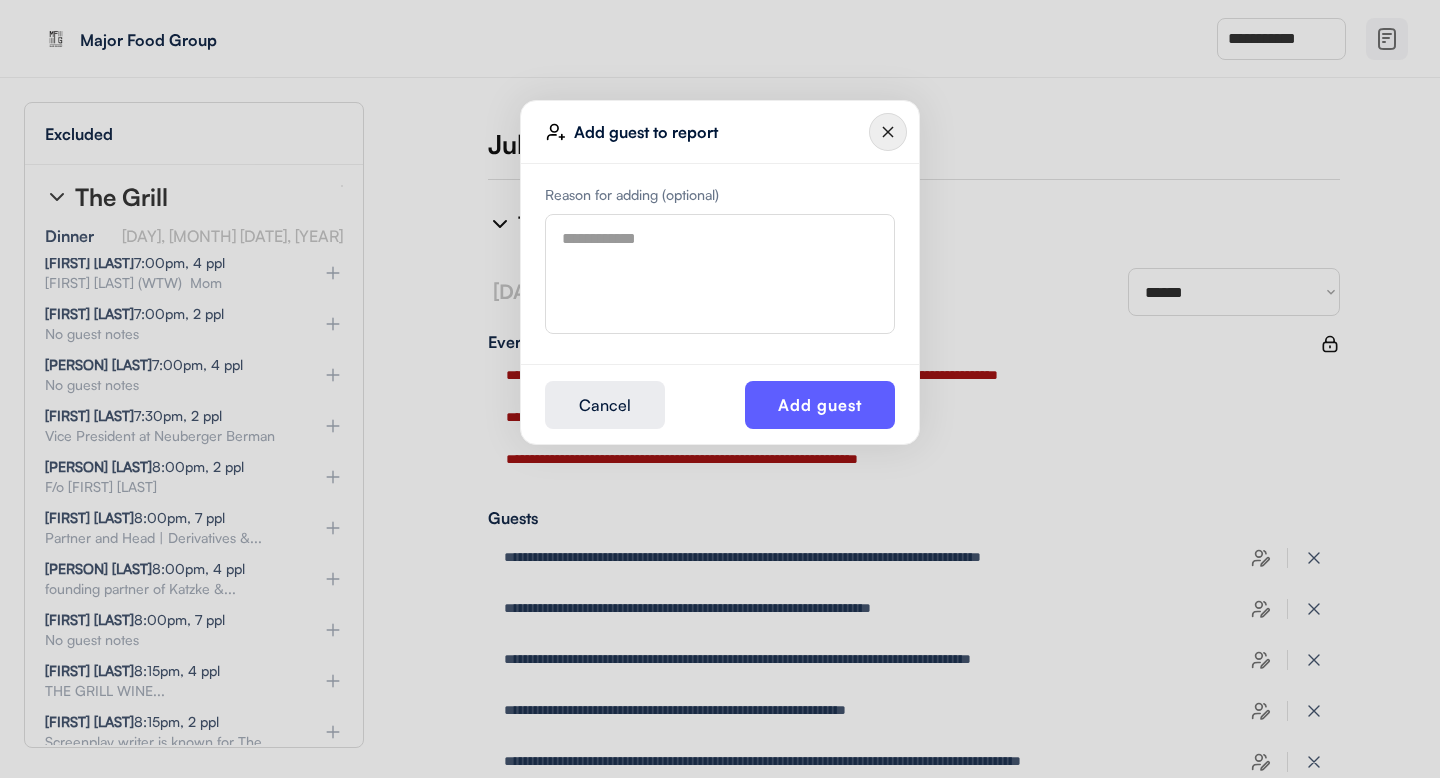 click at bounding box center [720, 274] 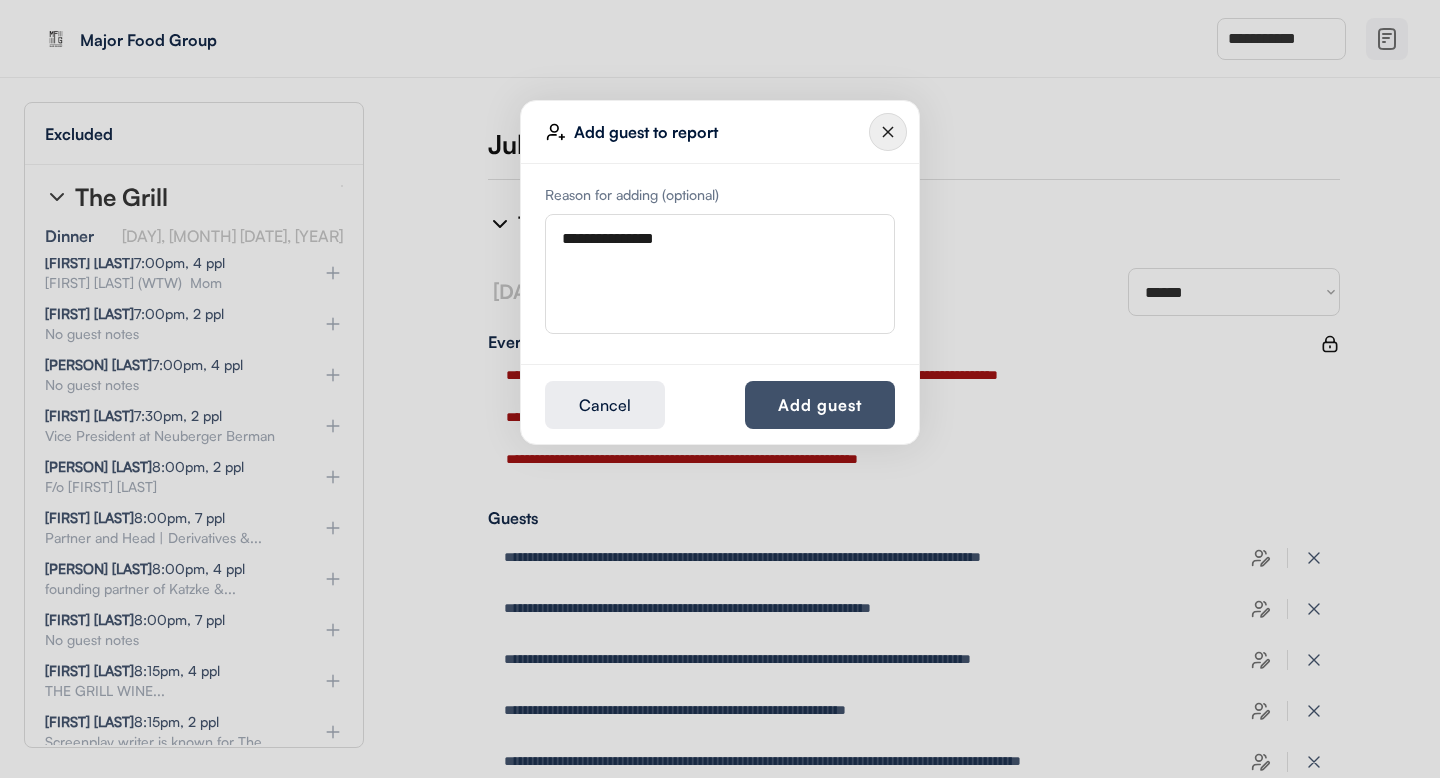 type on "**********" 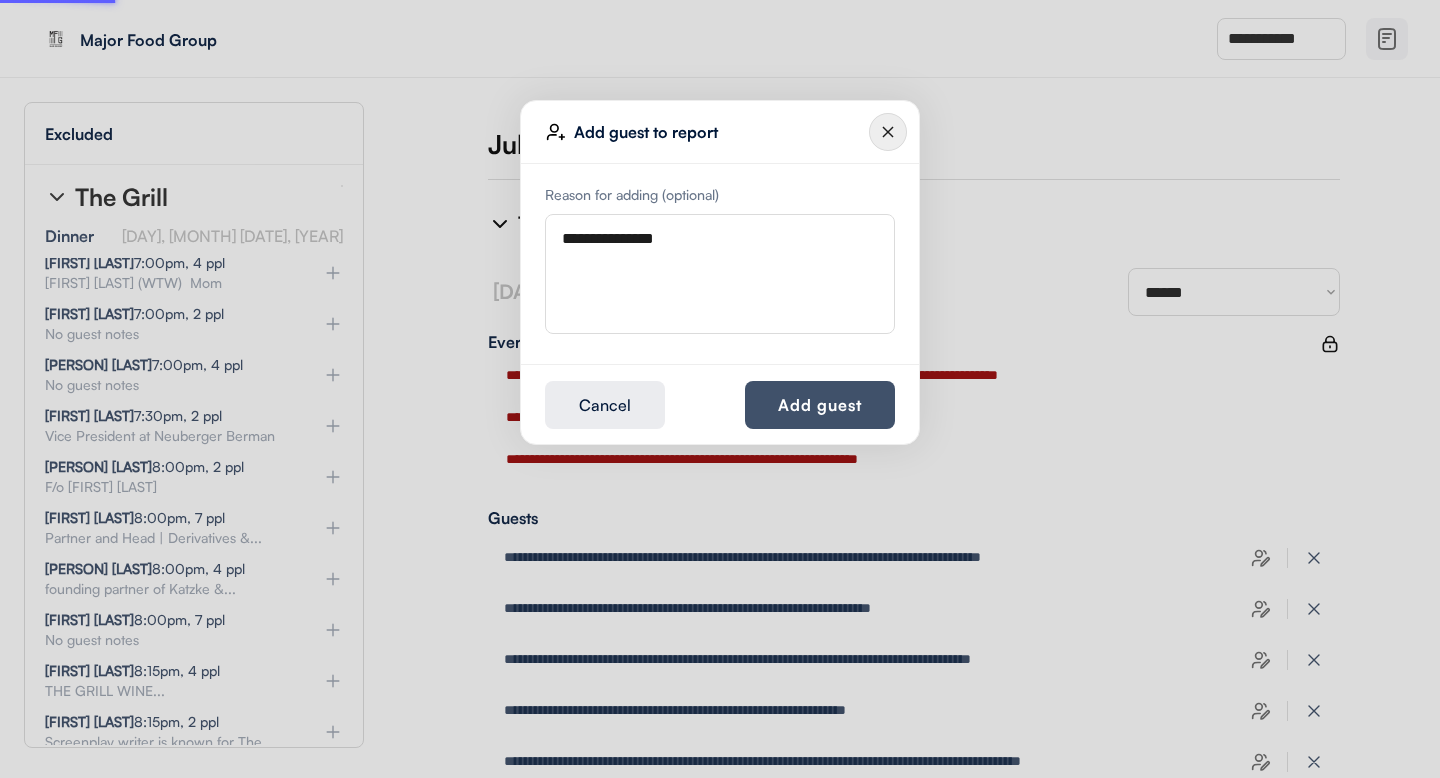 type 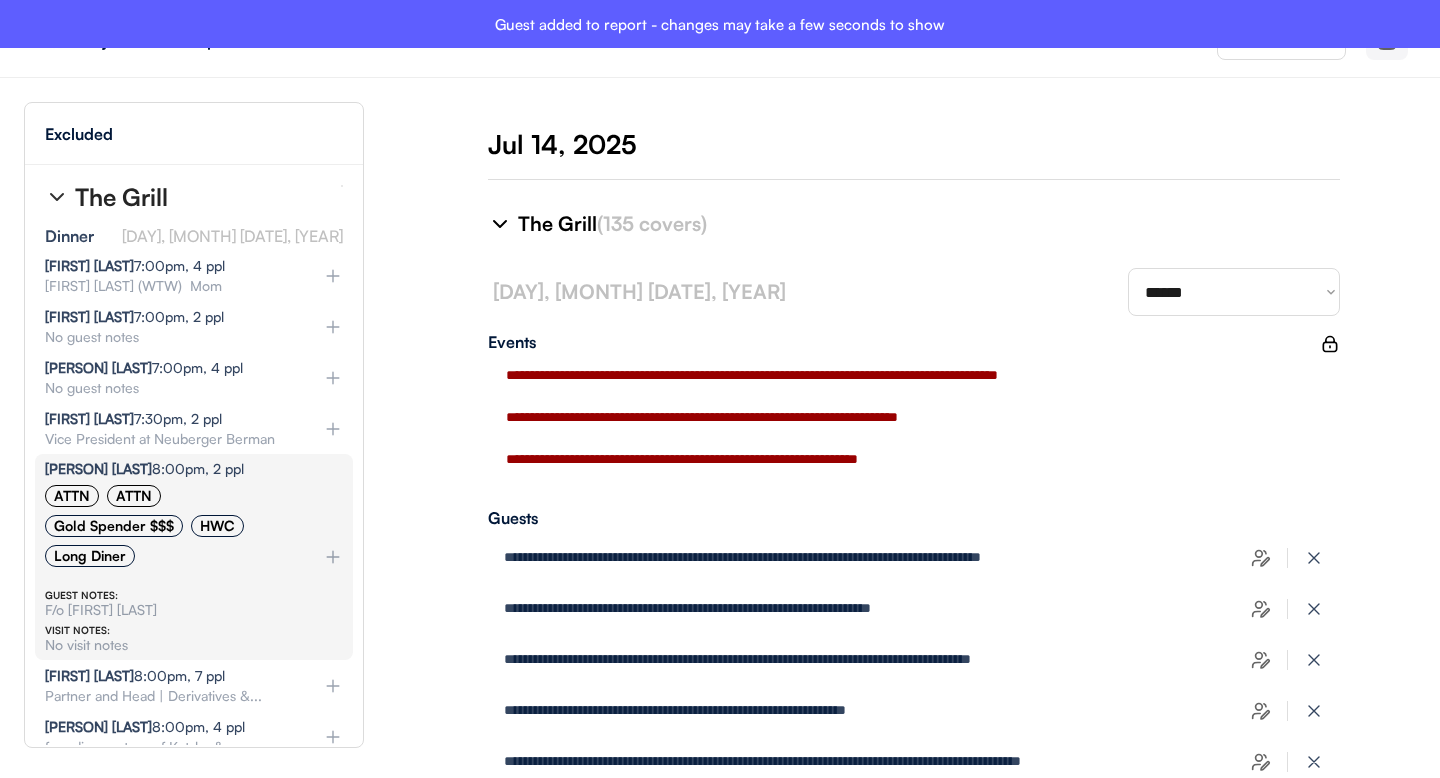scroll, scrollTop: 10099, scrollLeft: 0, axis: vertical 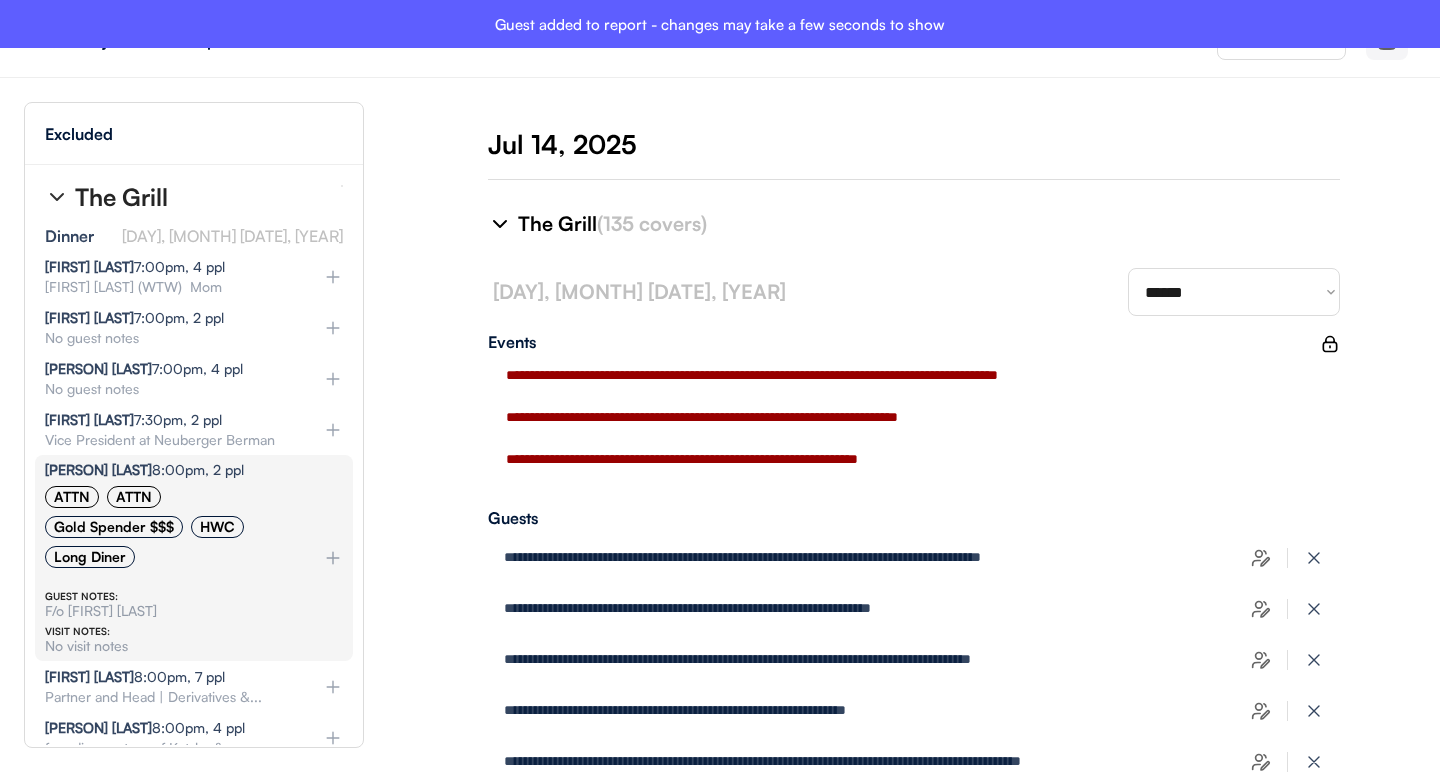 type on "**********" 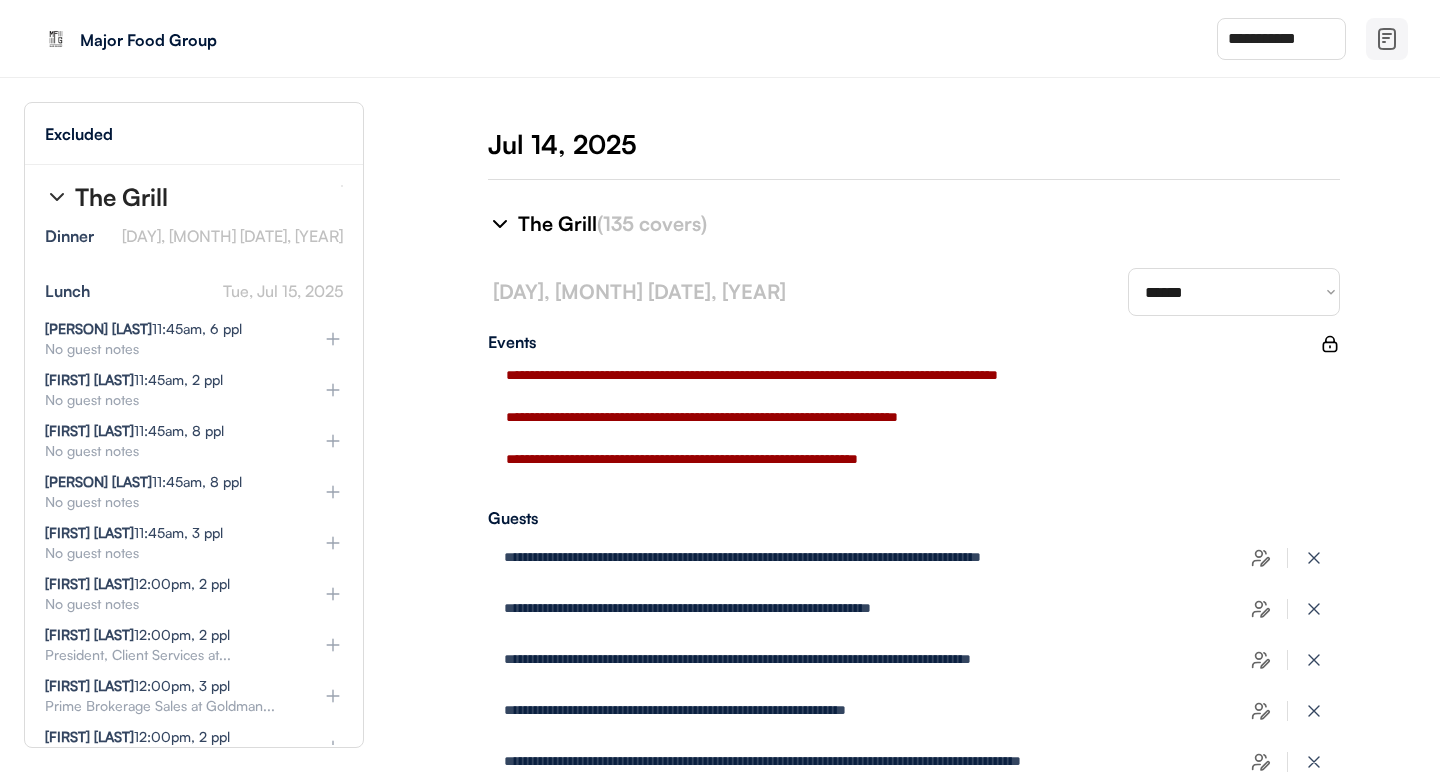 scroll, scrollTop: 11056, scrollLeft: 0, axis: vertical 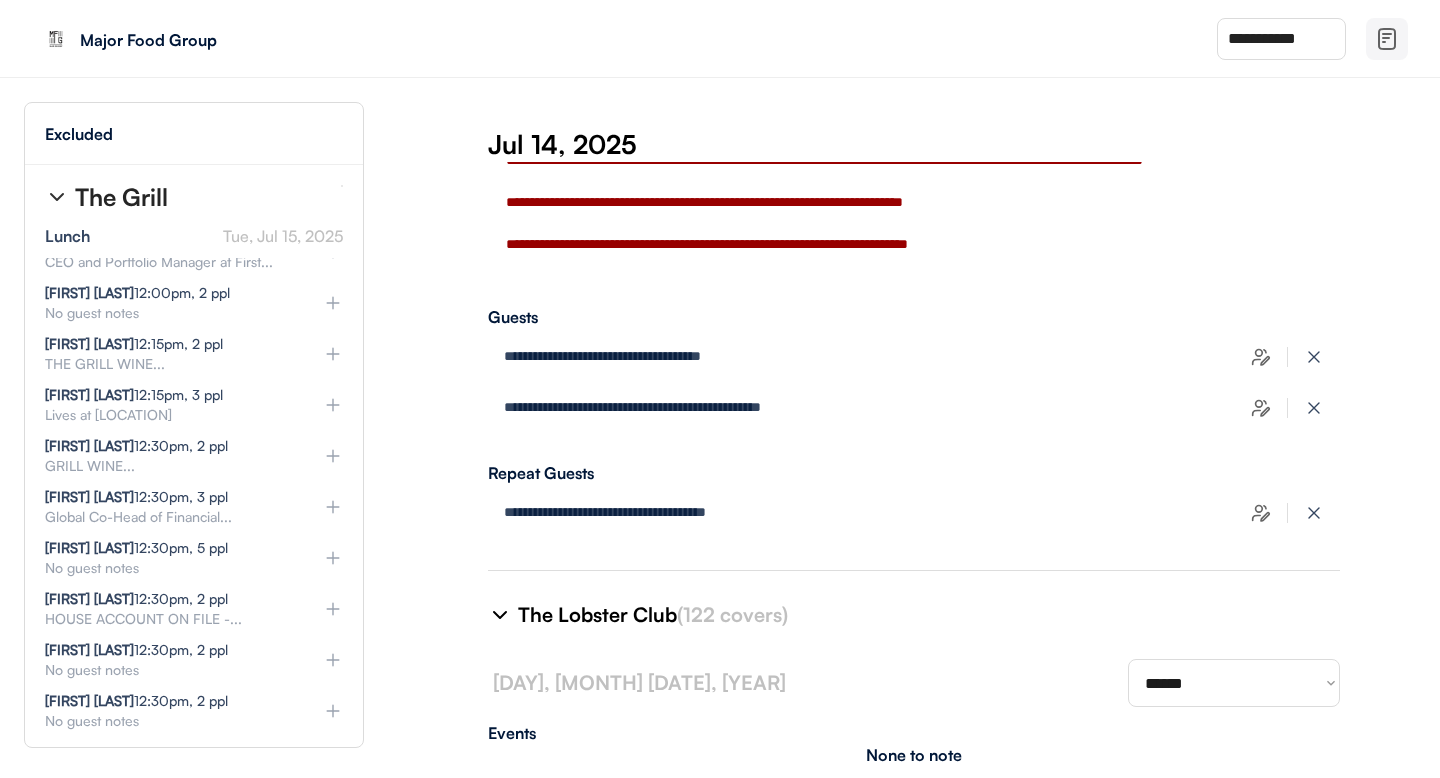 click 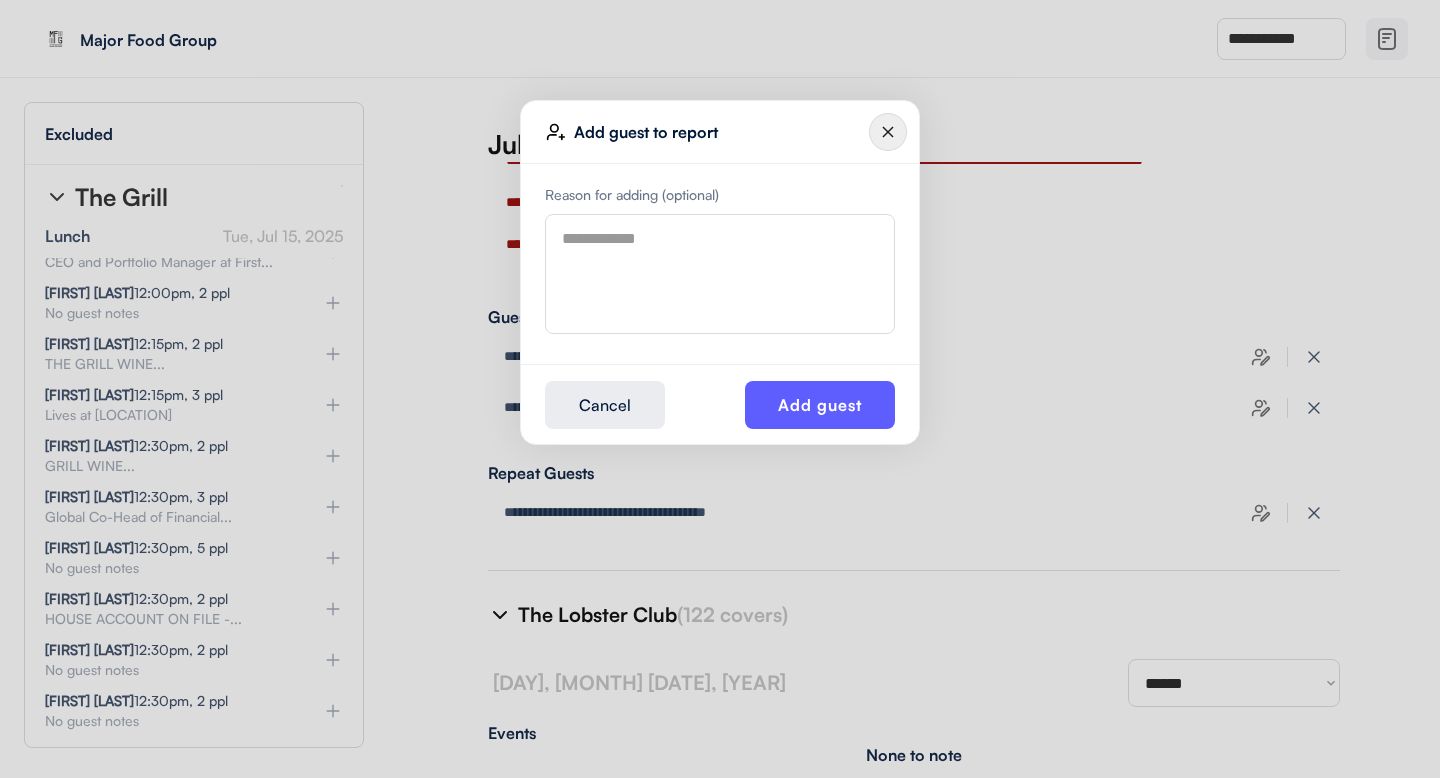 click at bounding box center [720, 274] 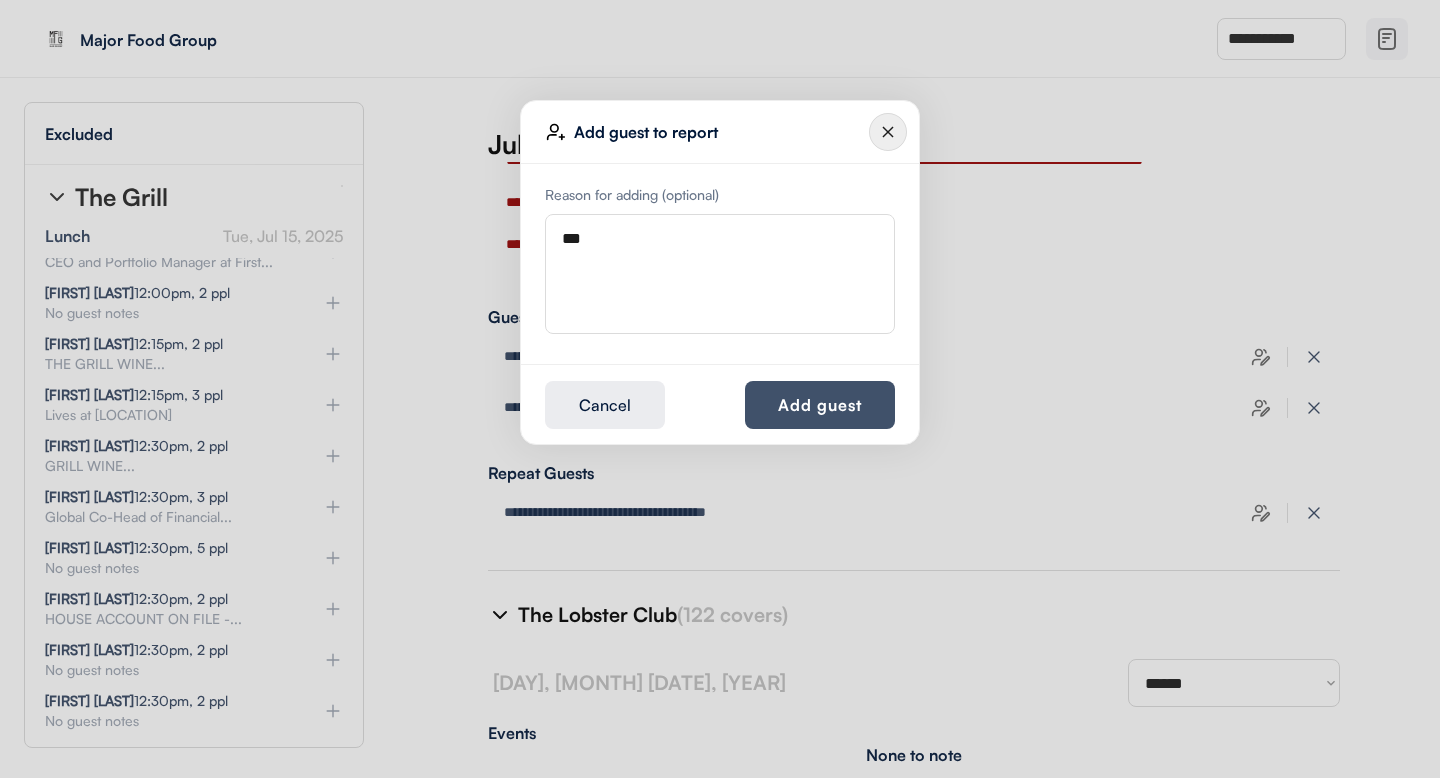 type on "***" 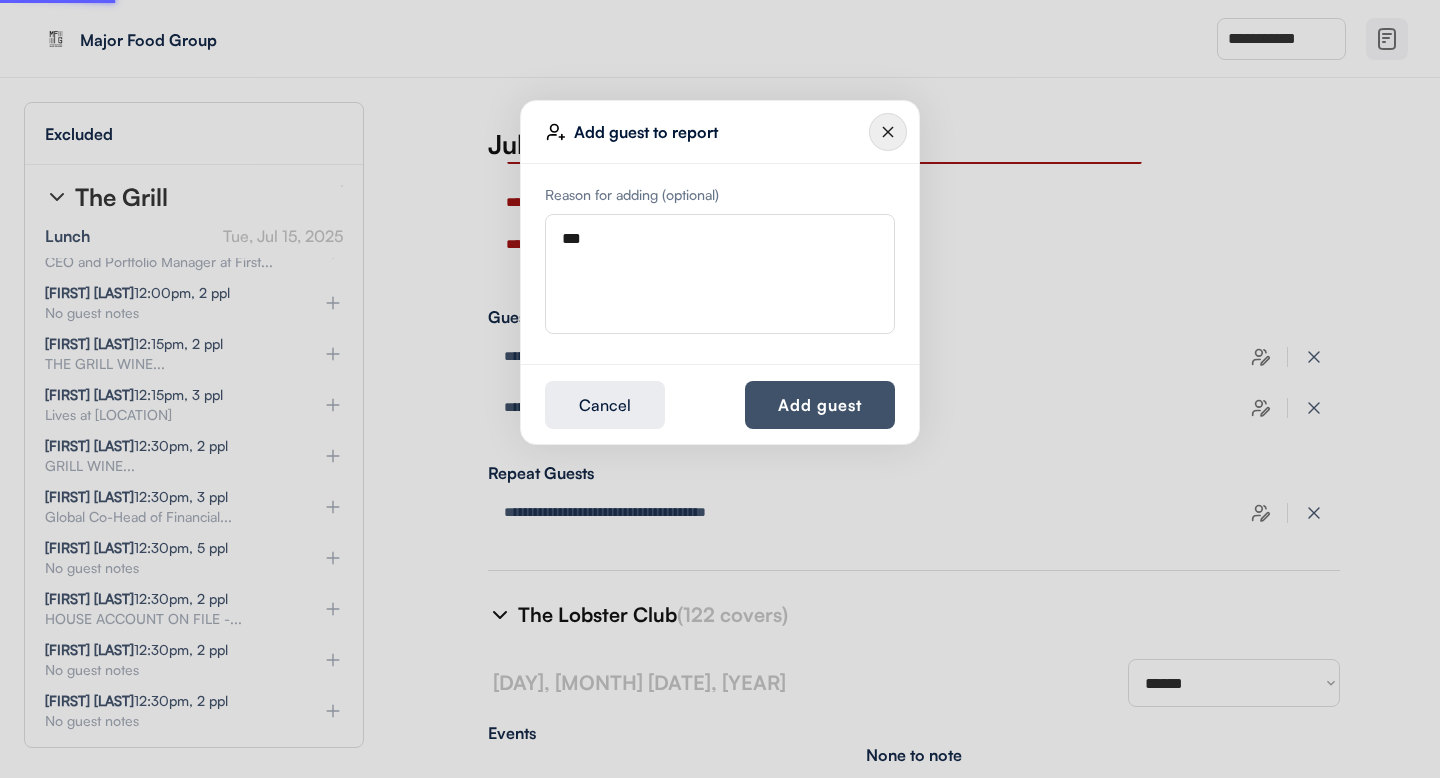 type 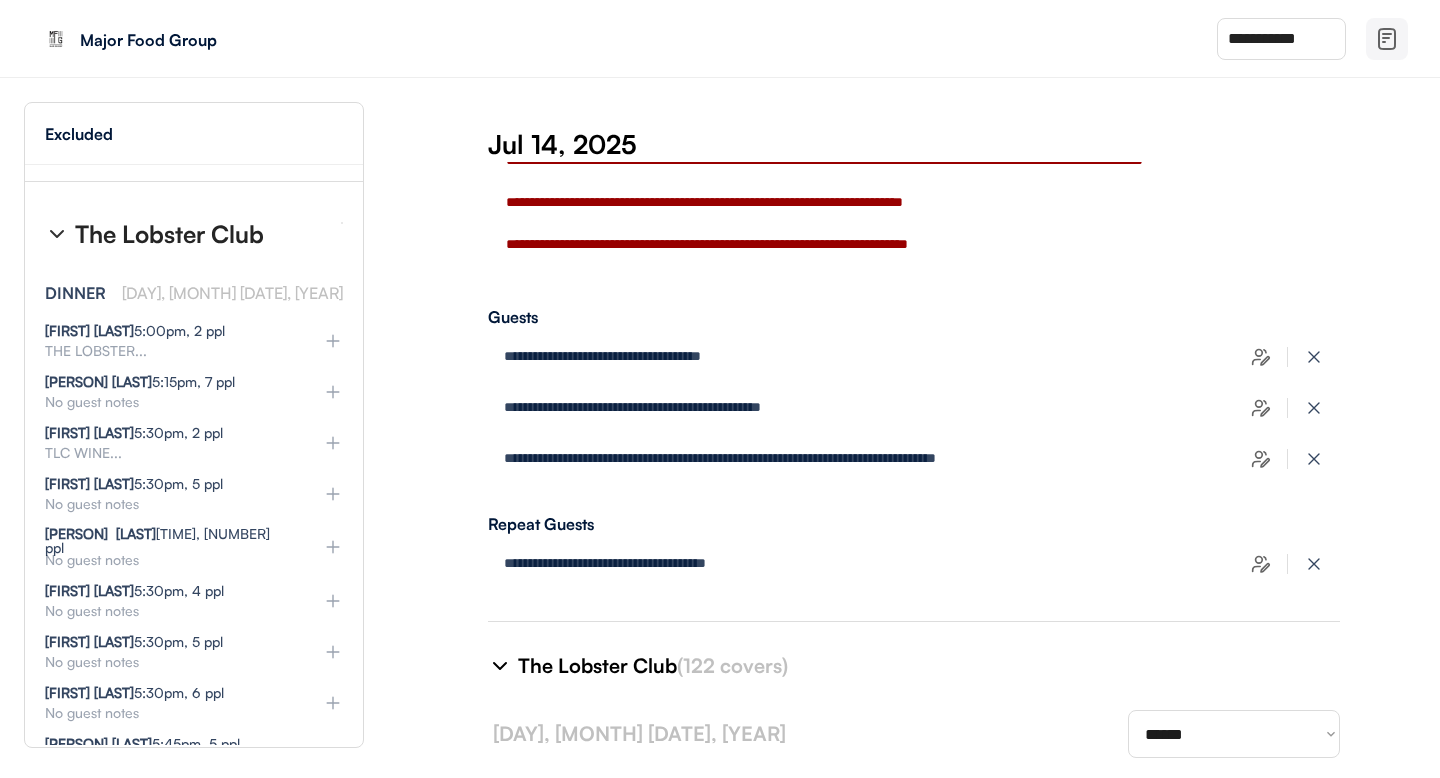 scroll, scrollTop: 12613, scrollLeft: 0, axis: vertical 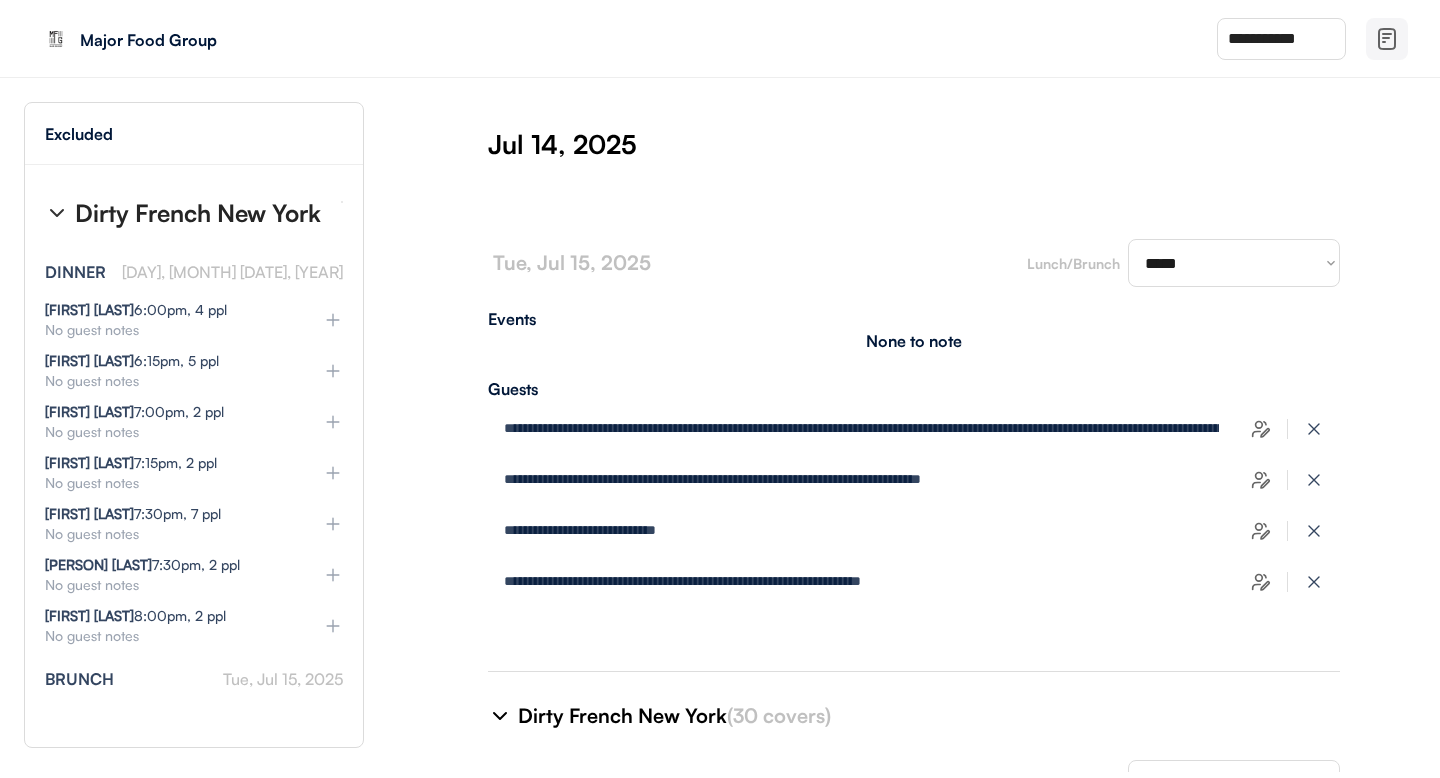 click on "**********" at bounding box center (914, 467) 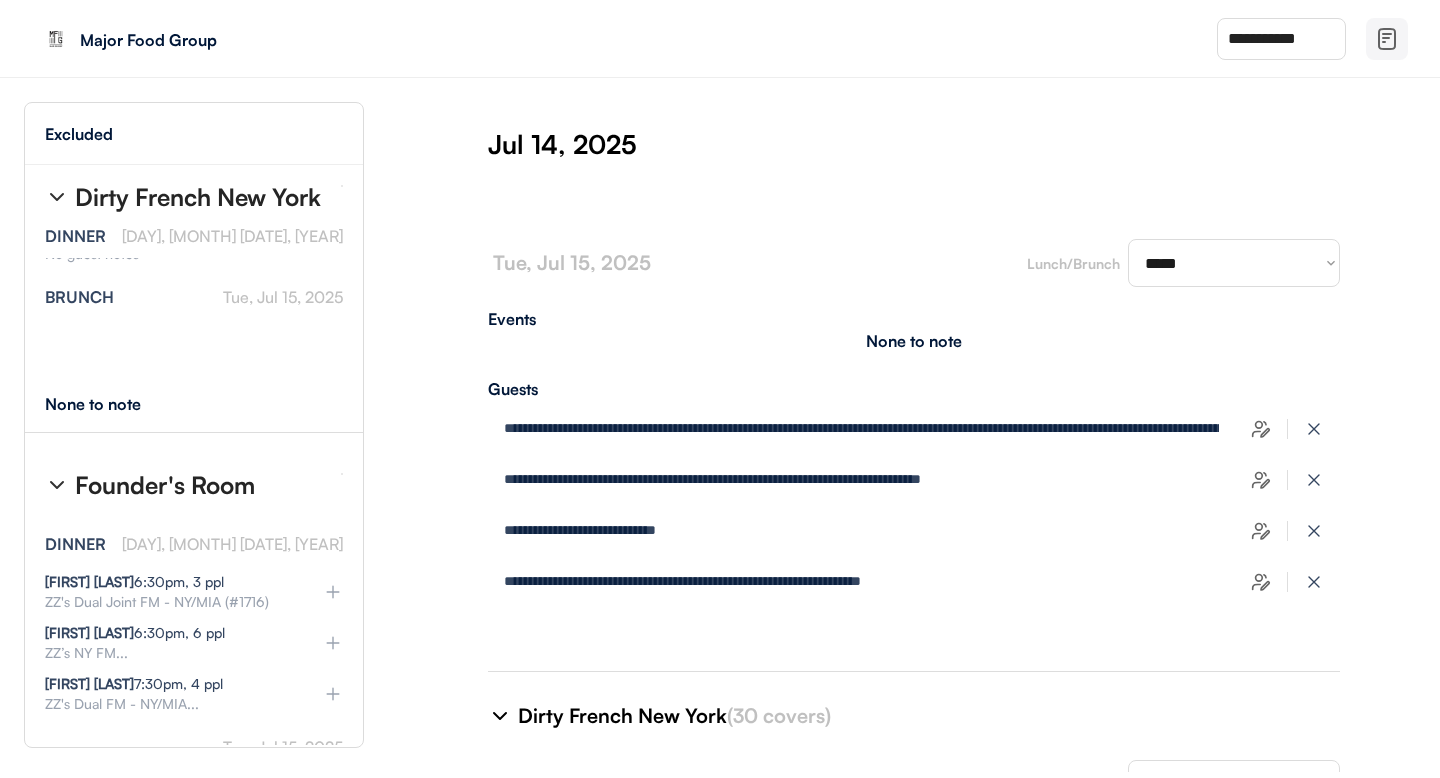 scroll, scrollTop: 16583, scrollLeft: 0, axis: vertical 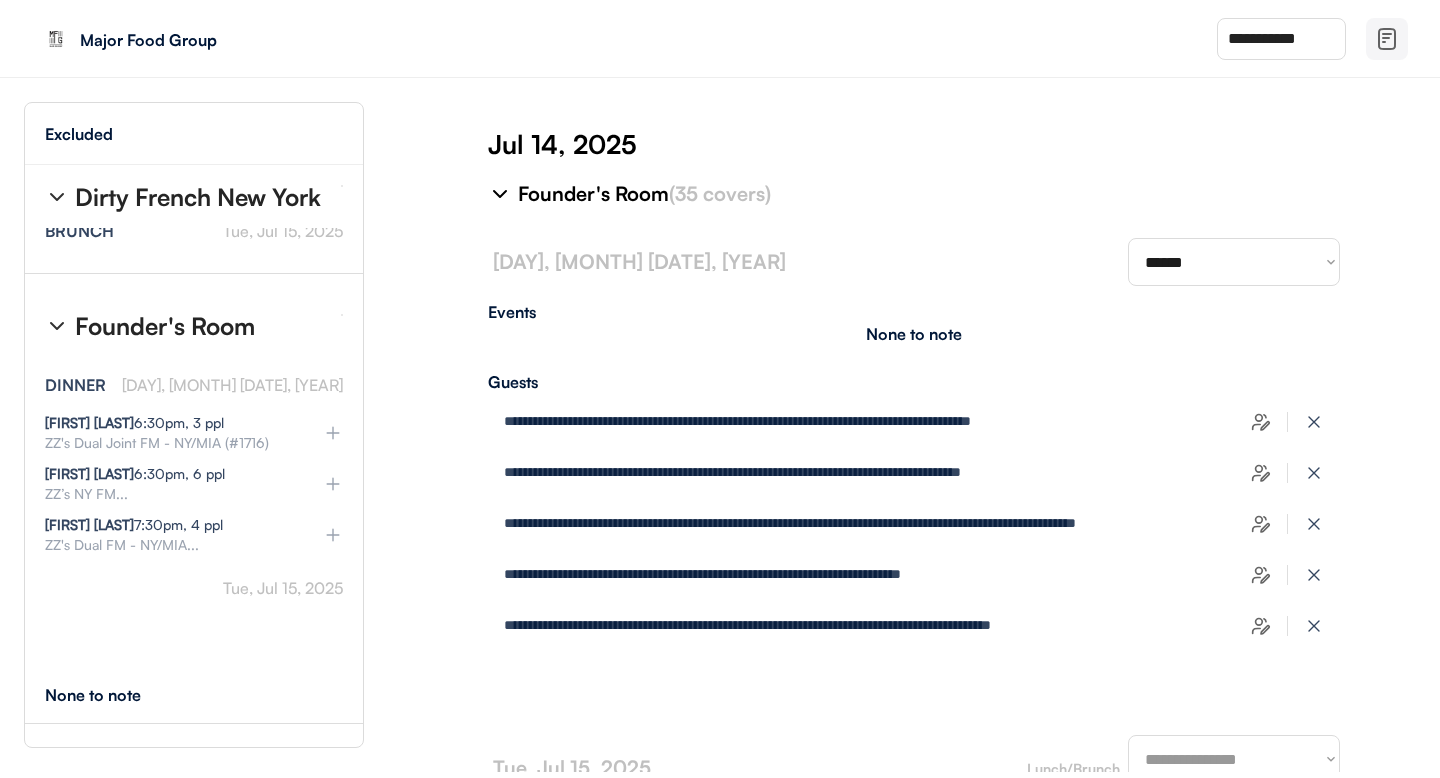 select on "********" 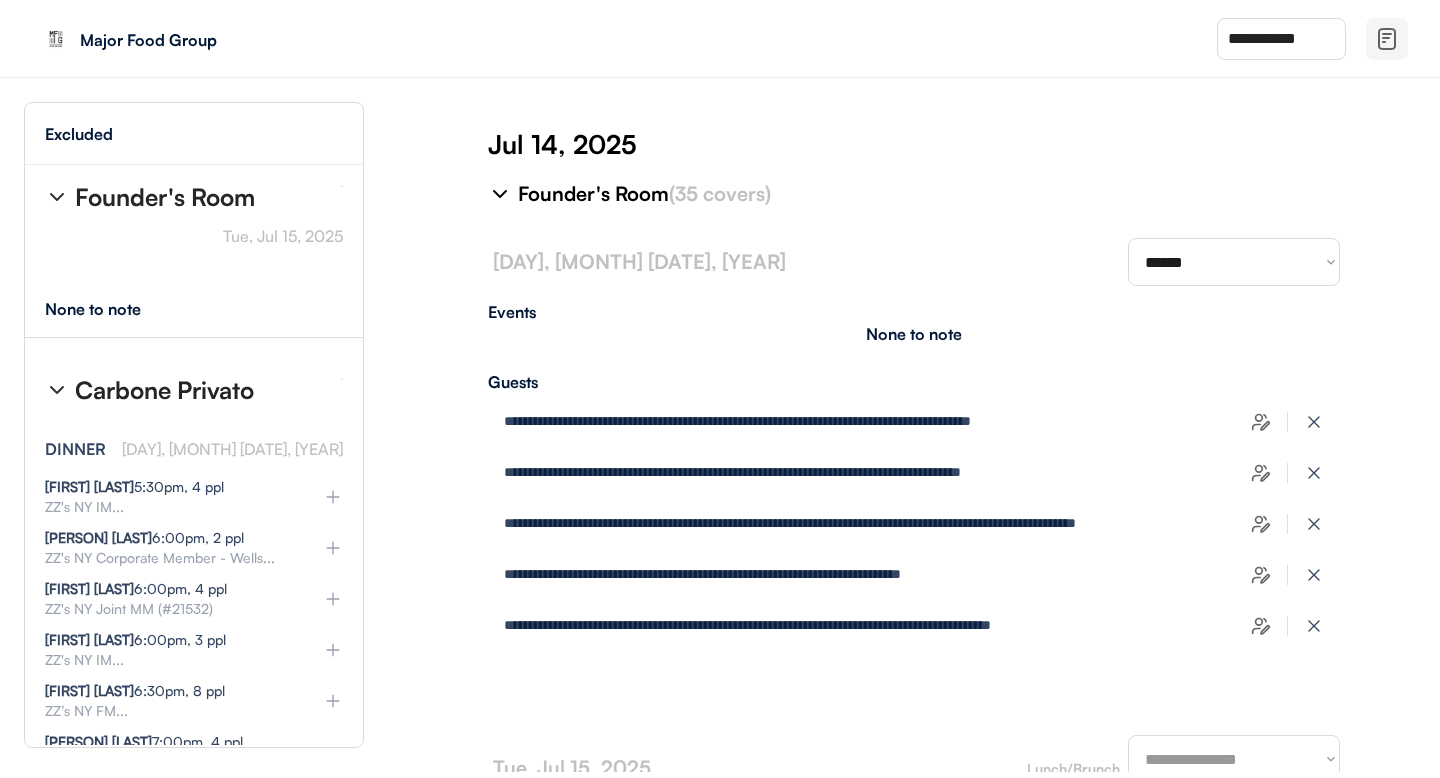 scroll, scrollTop: 17261, scrollLeft: 0, axis: vertical 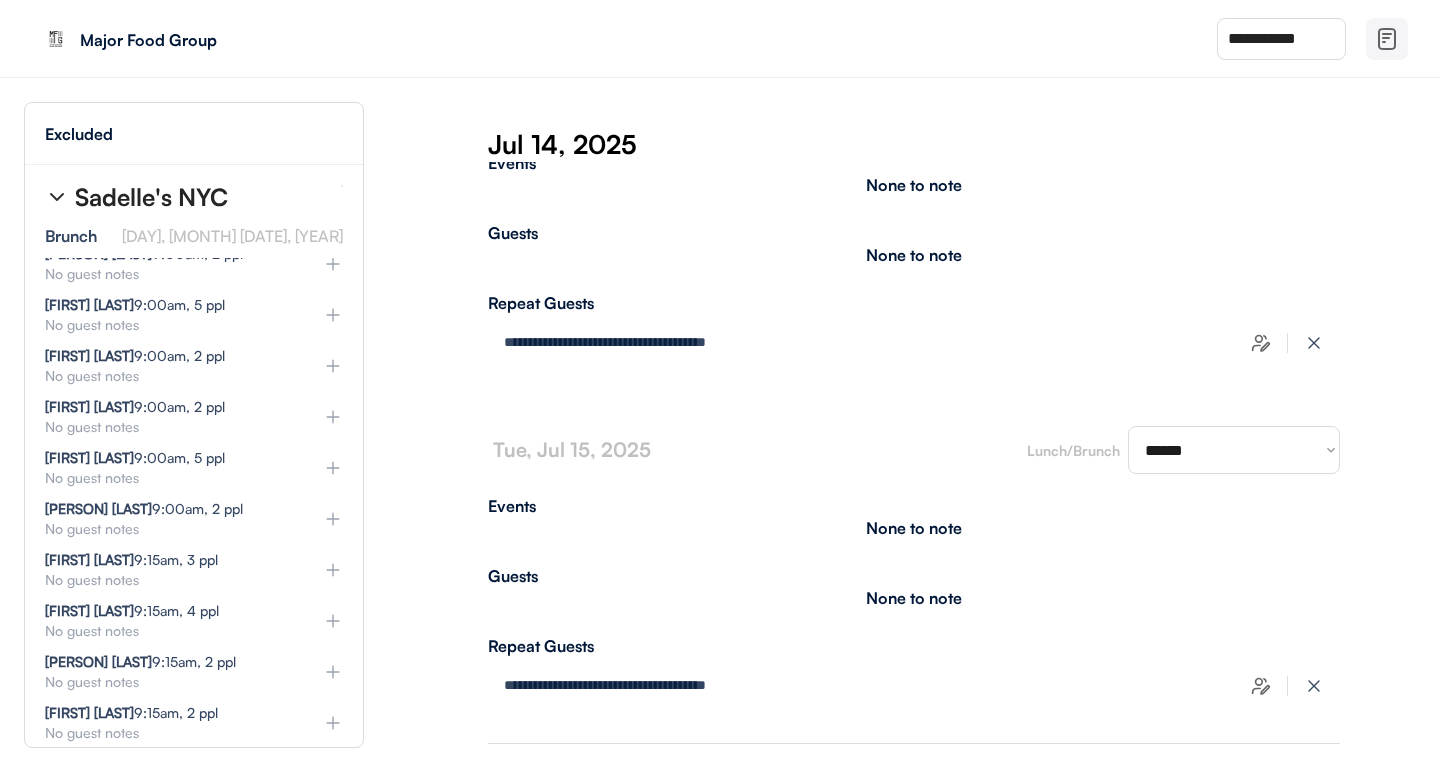 type on "**********" 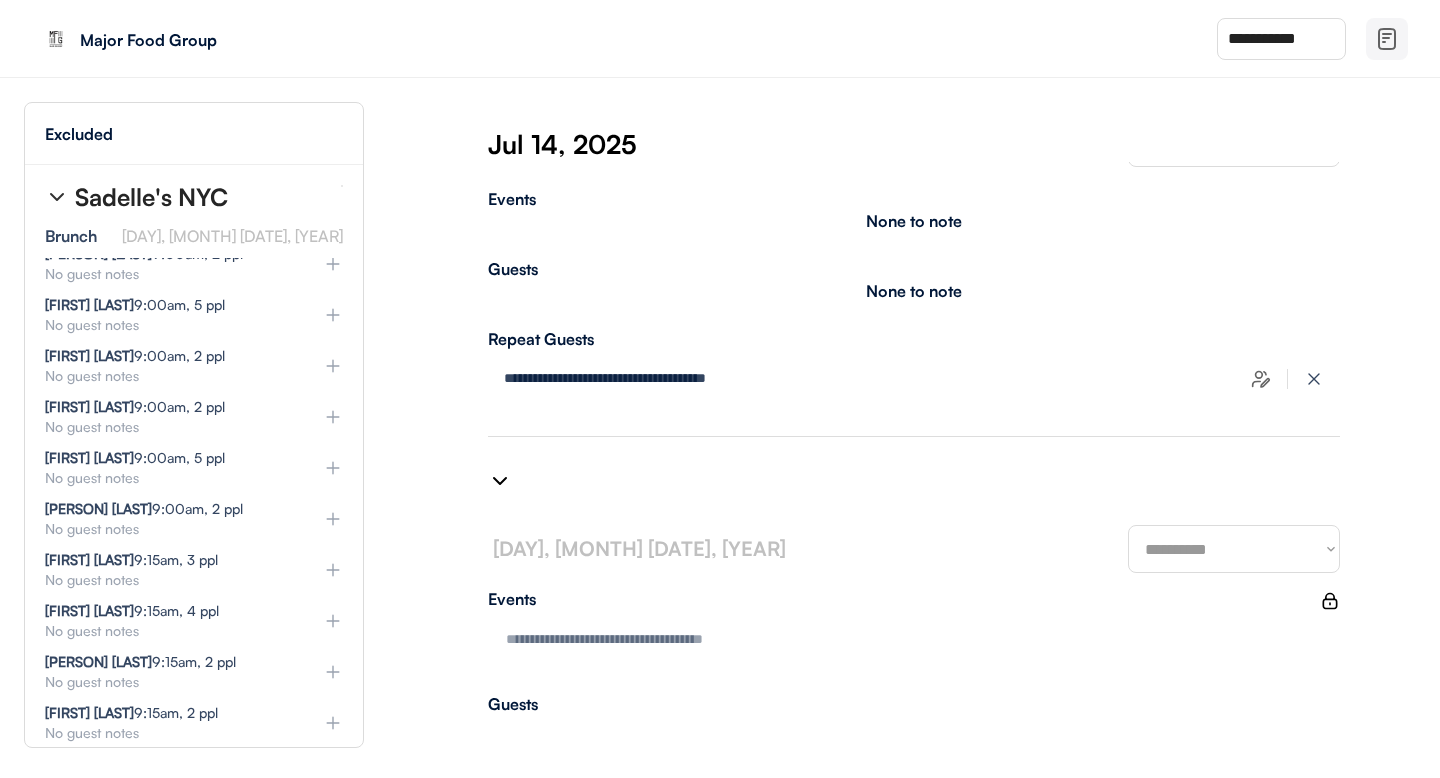 scroll, scrollTop: 8698, scrollLeft: 0, axis: vertical 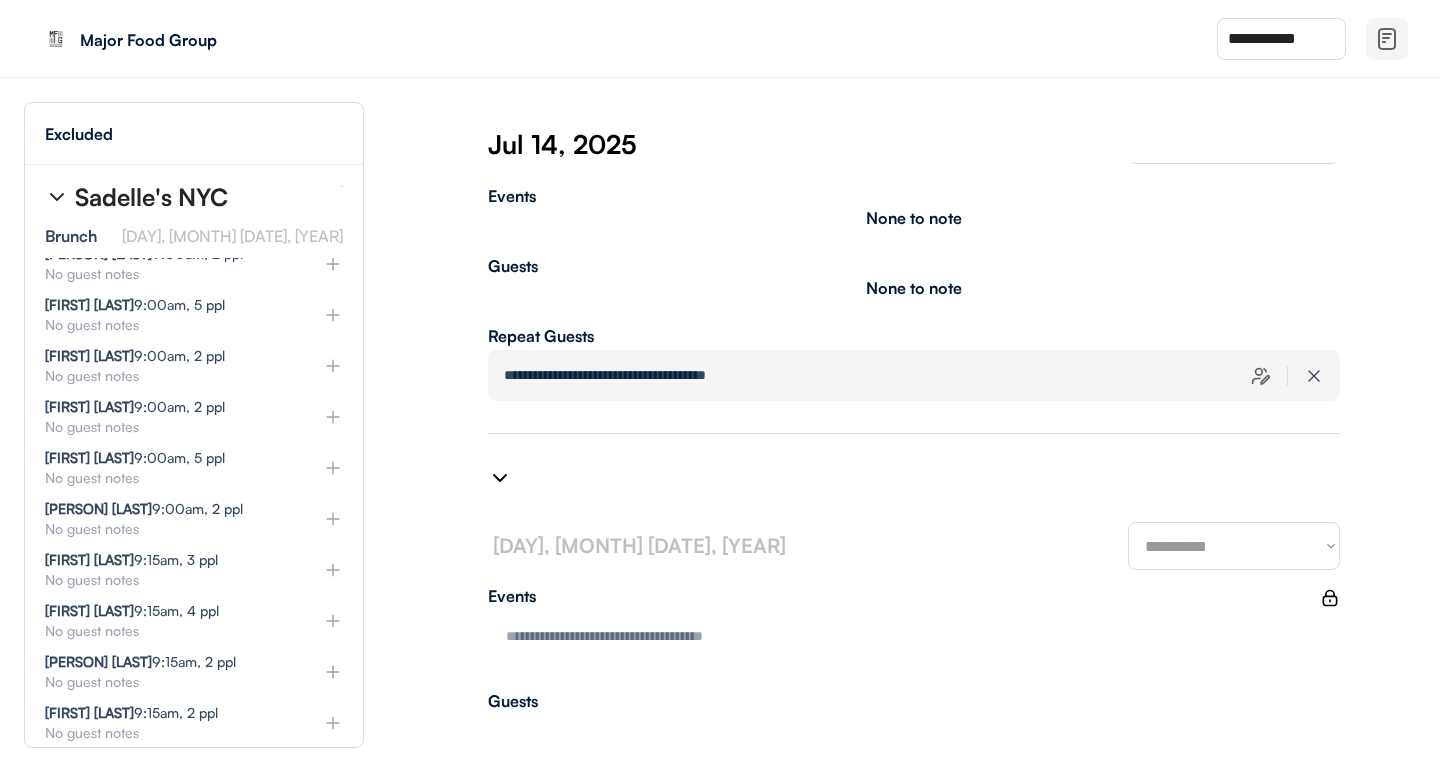 type on "**********" 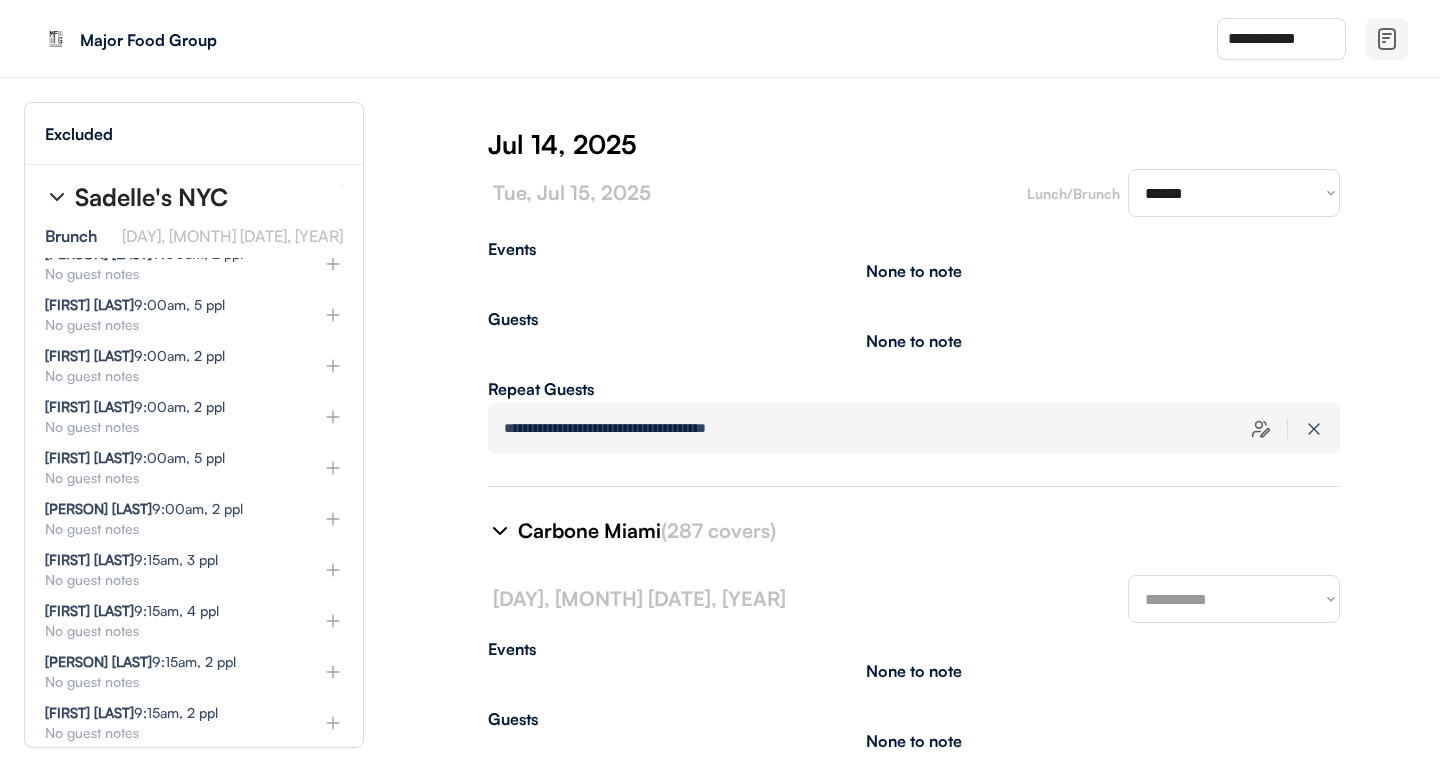 scroll, scrollTop: 8625, scrollLeft: 0, axis: vertical 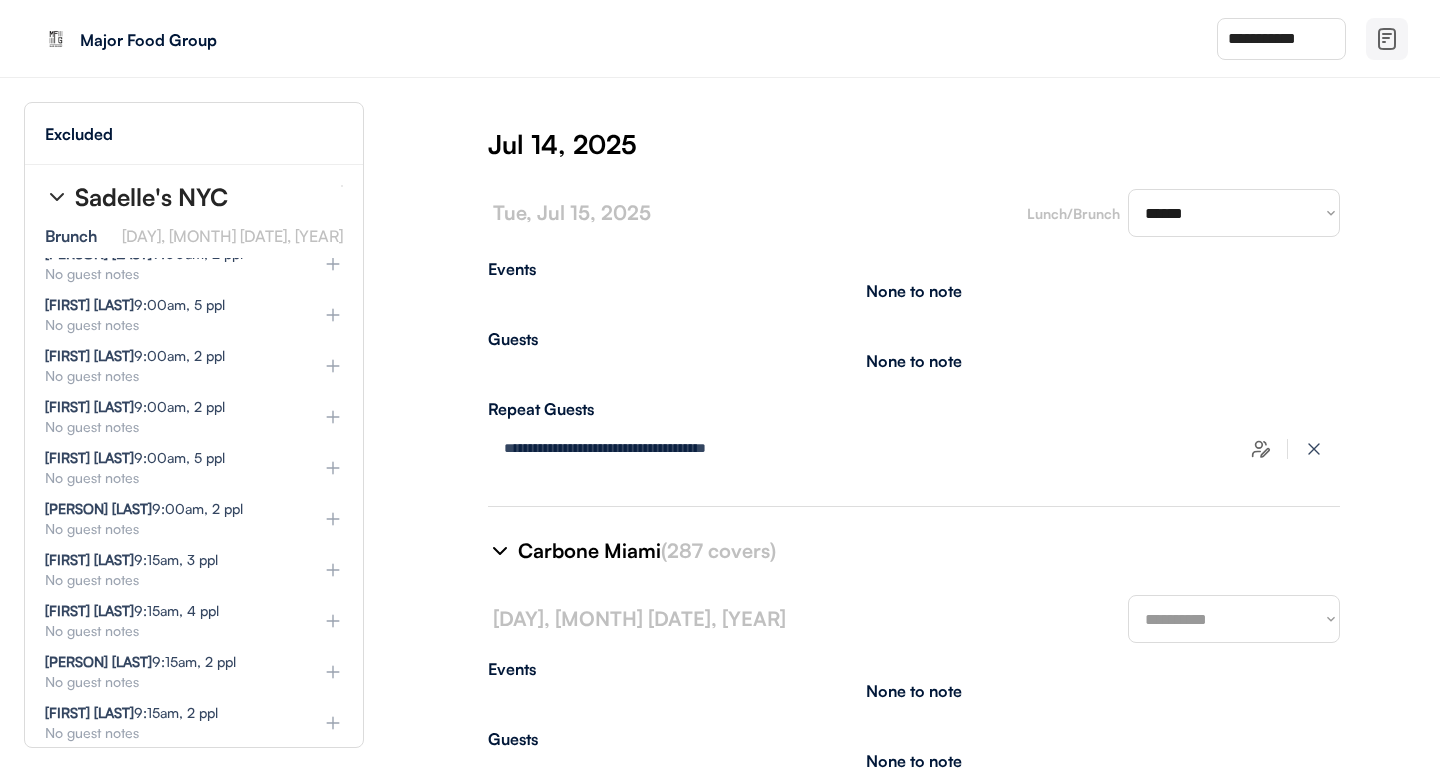 select on "********" 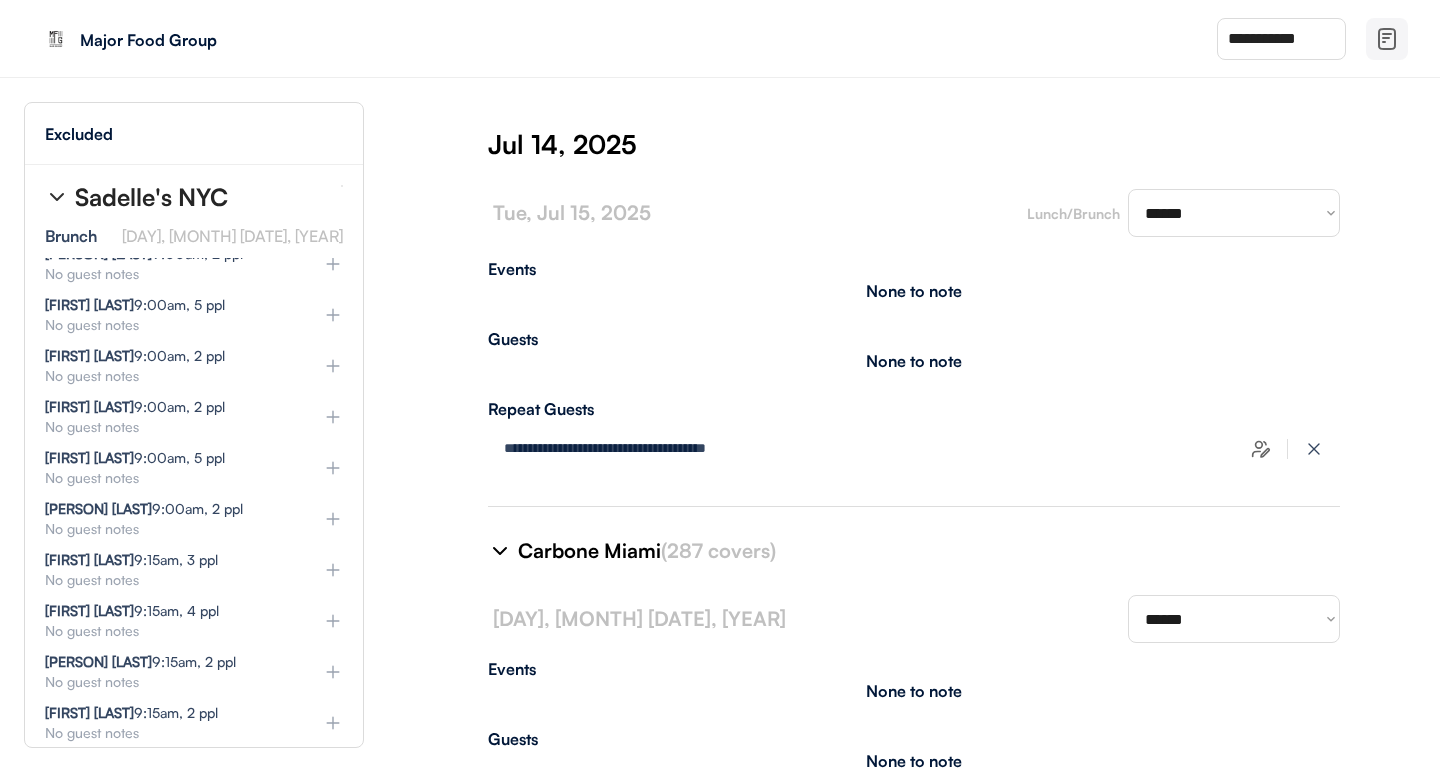 click on "**********" at bounding box center [914, 467] 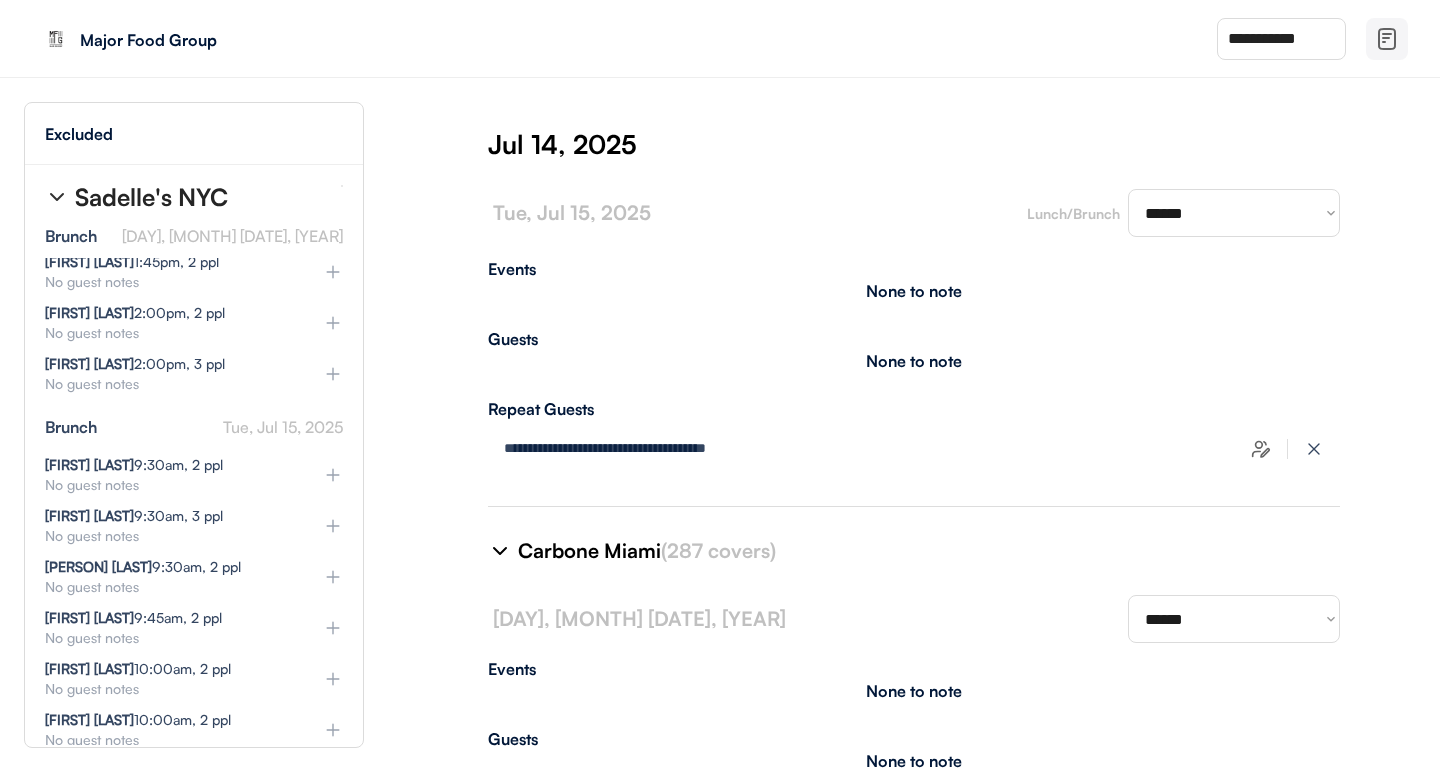 scroll, scrollTop: 26757, scrollLeft: 0, axis: vertical 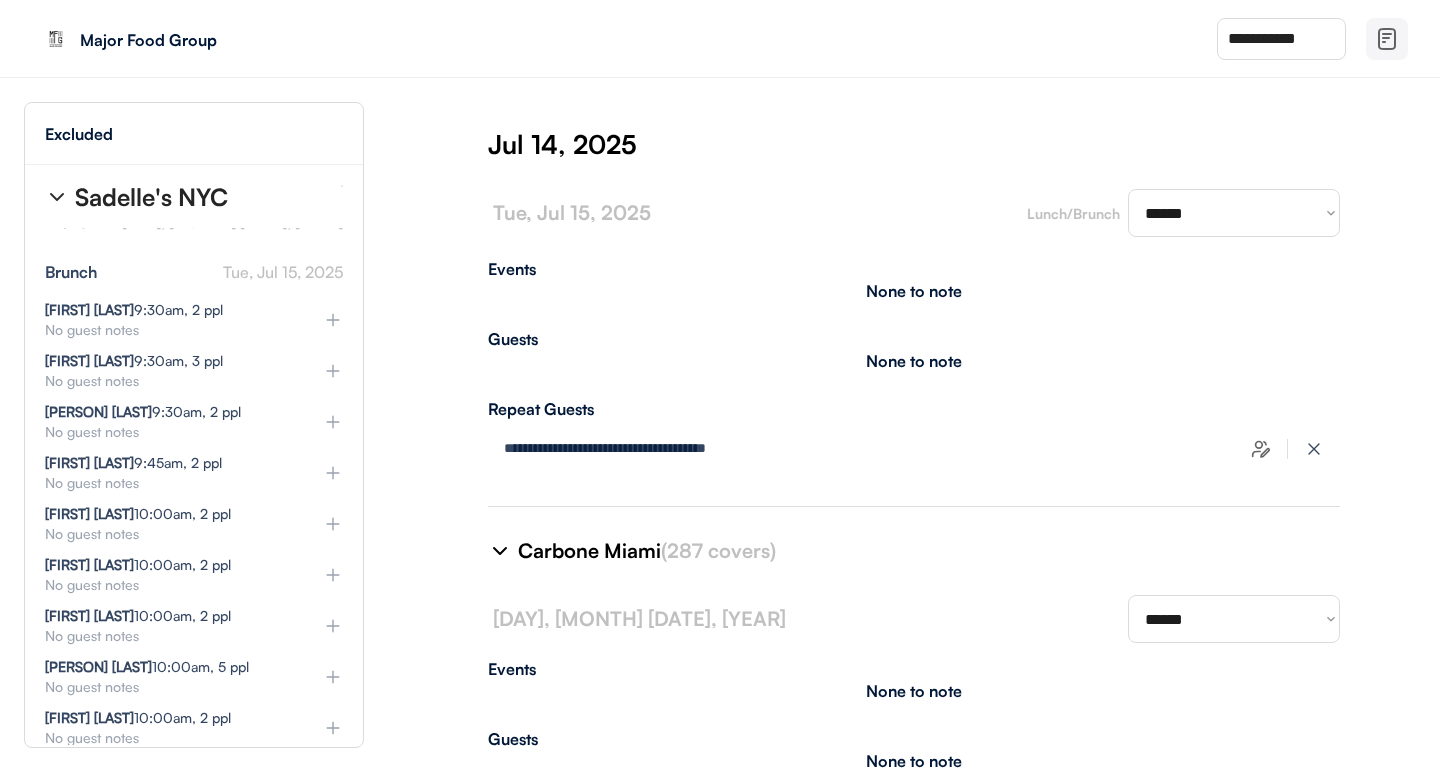 click on "**********" at bounding box center (914, 467) 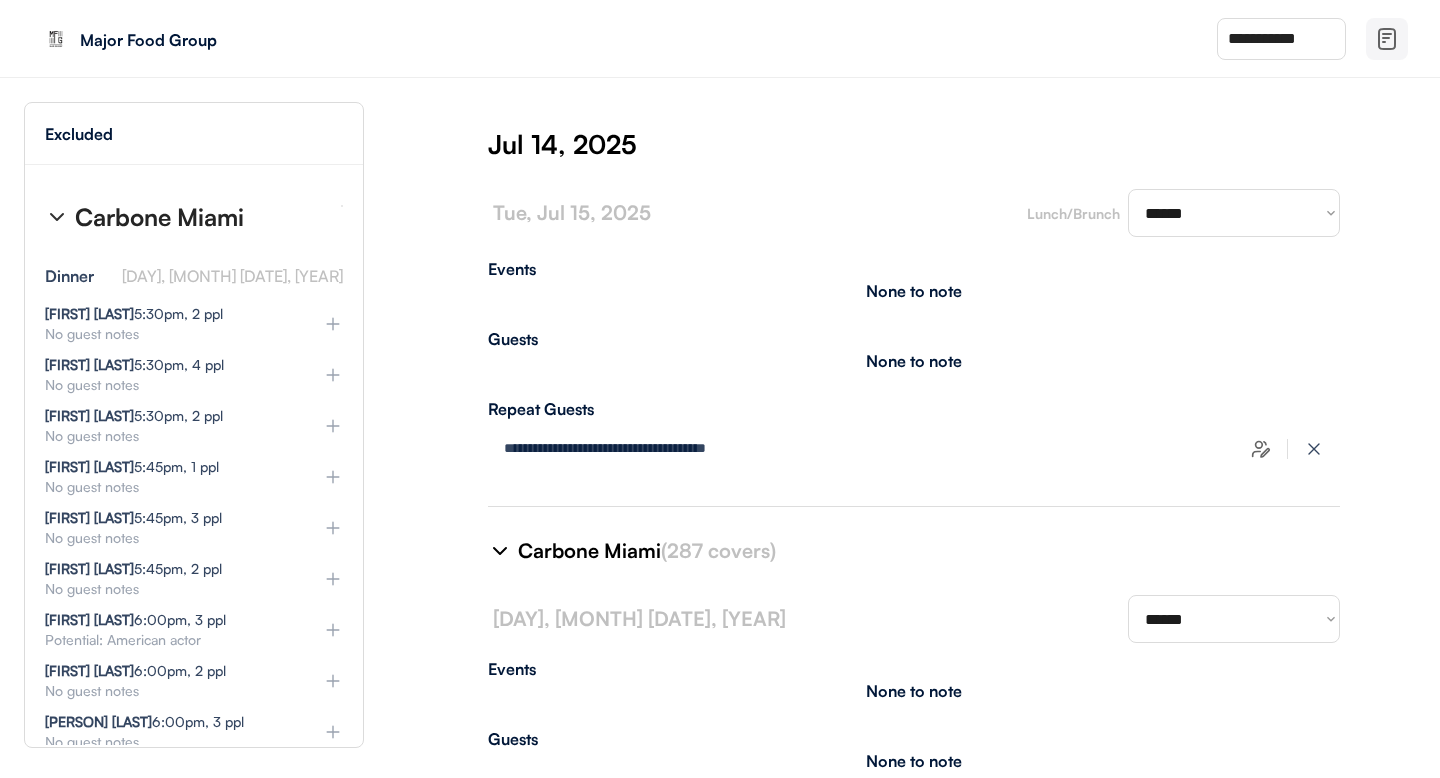 scroll, scrollTop: 28354, scrollLeft: 0, axis: vertical 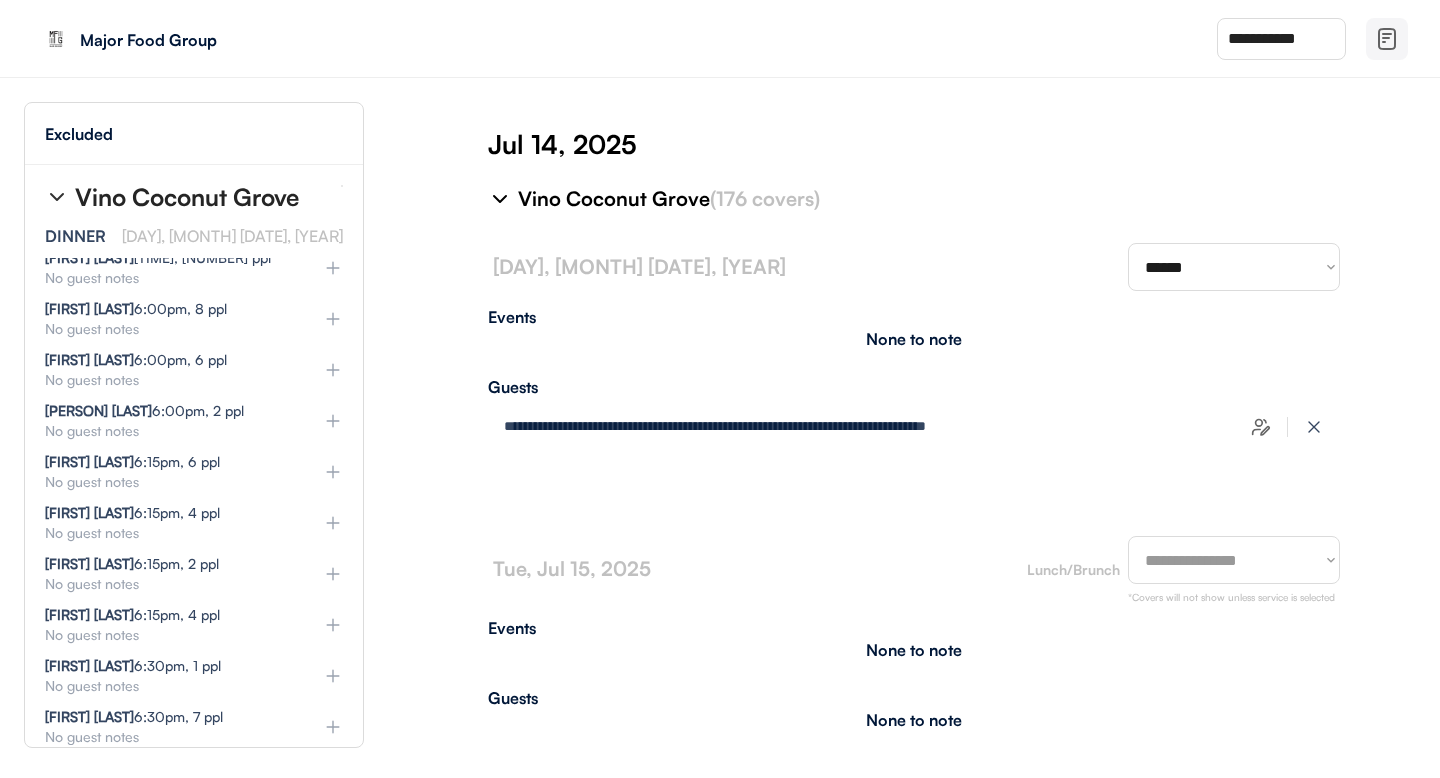 click on "**********" at bounding box center [914, 467] 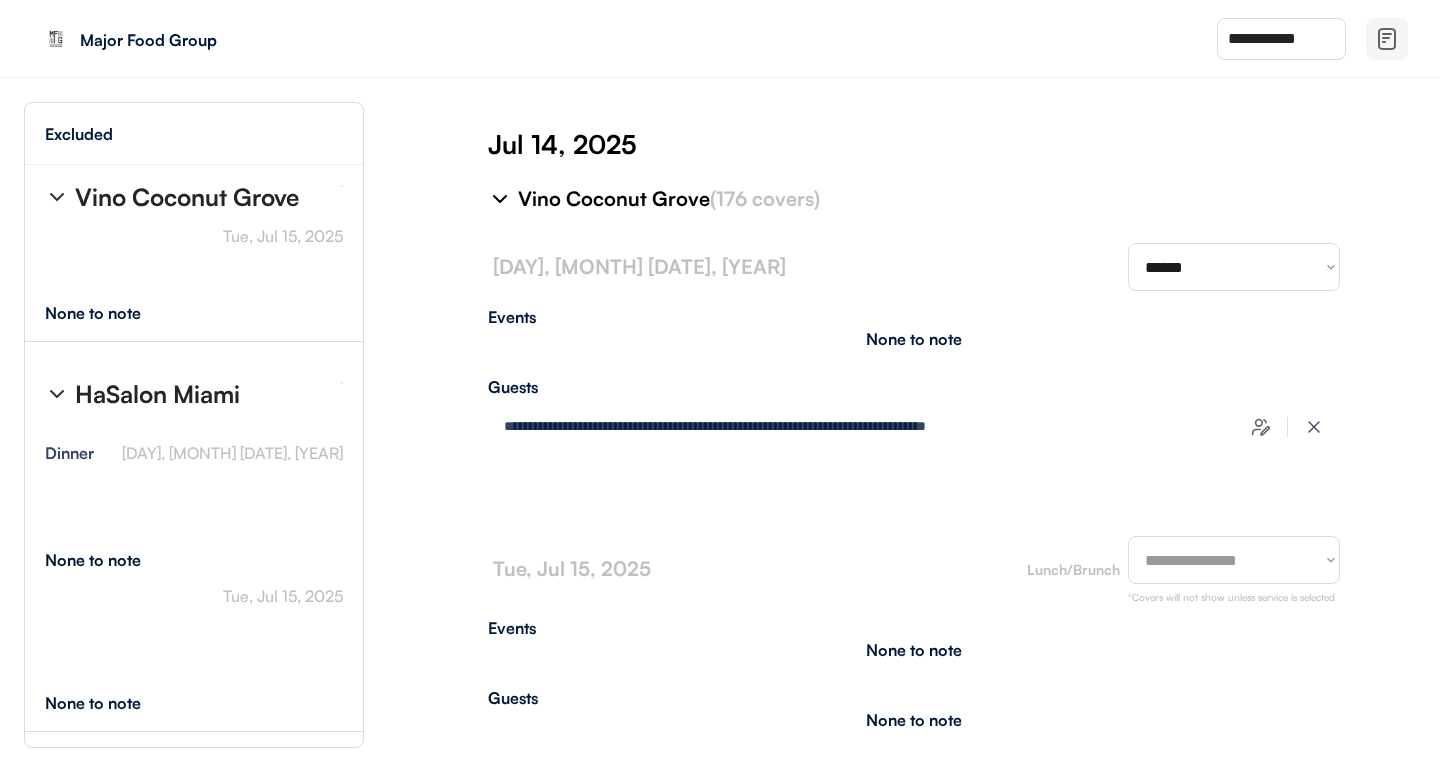 scroll, scrollTop: 35978, scrollLeft: 0, axis: vertical 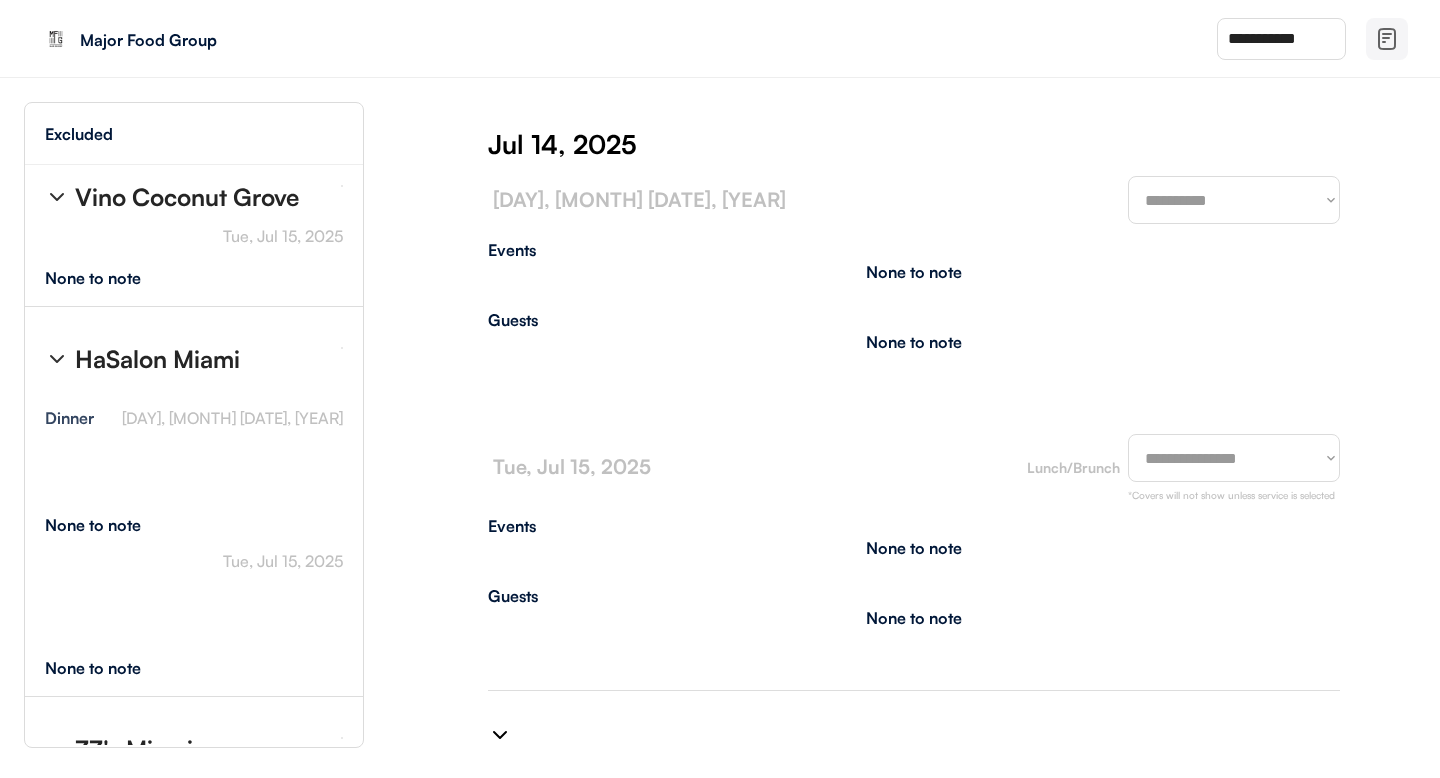 type on "**********" 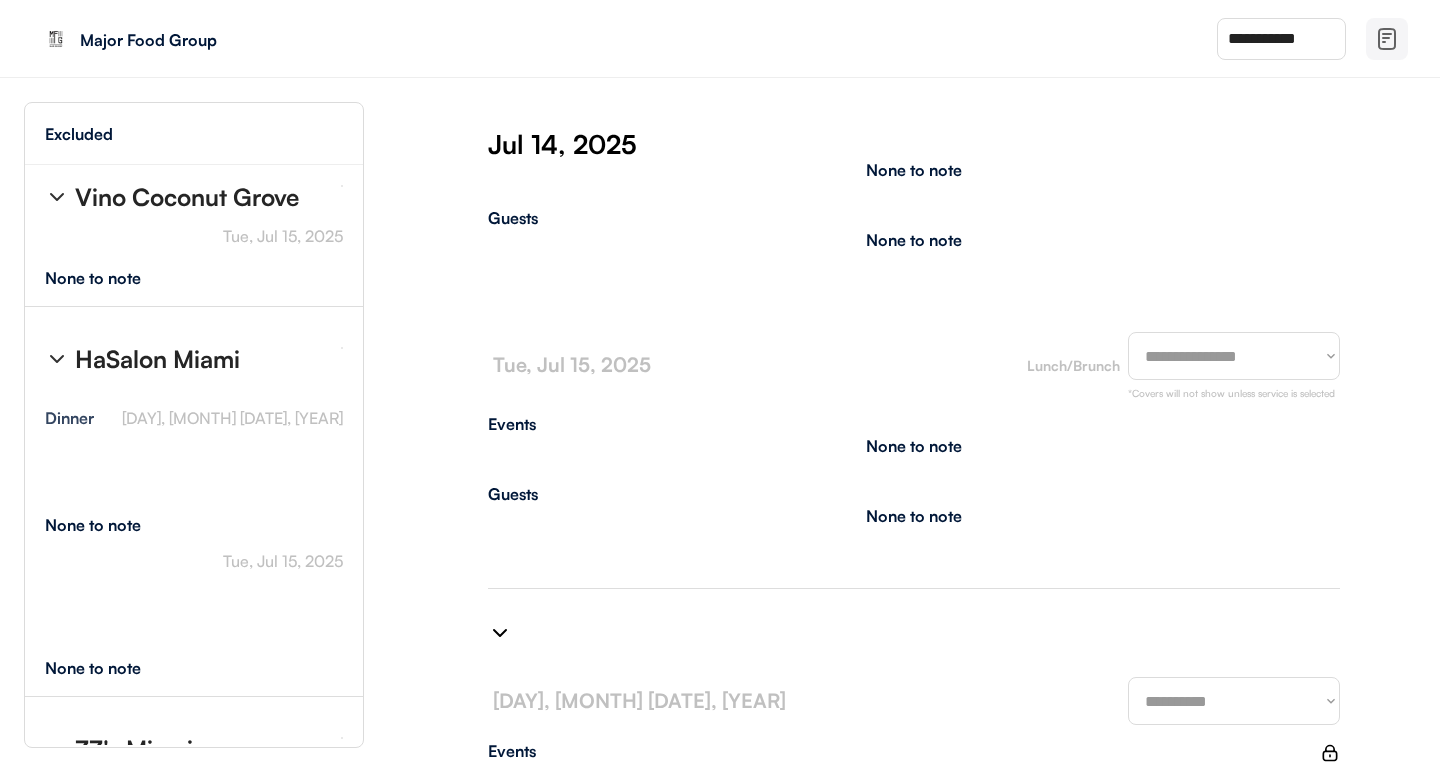 select on "*******" 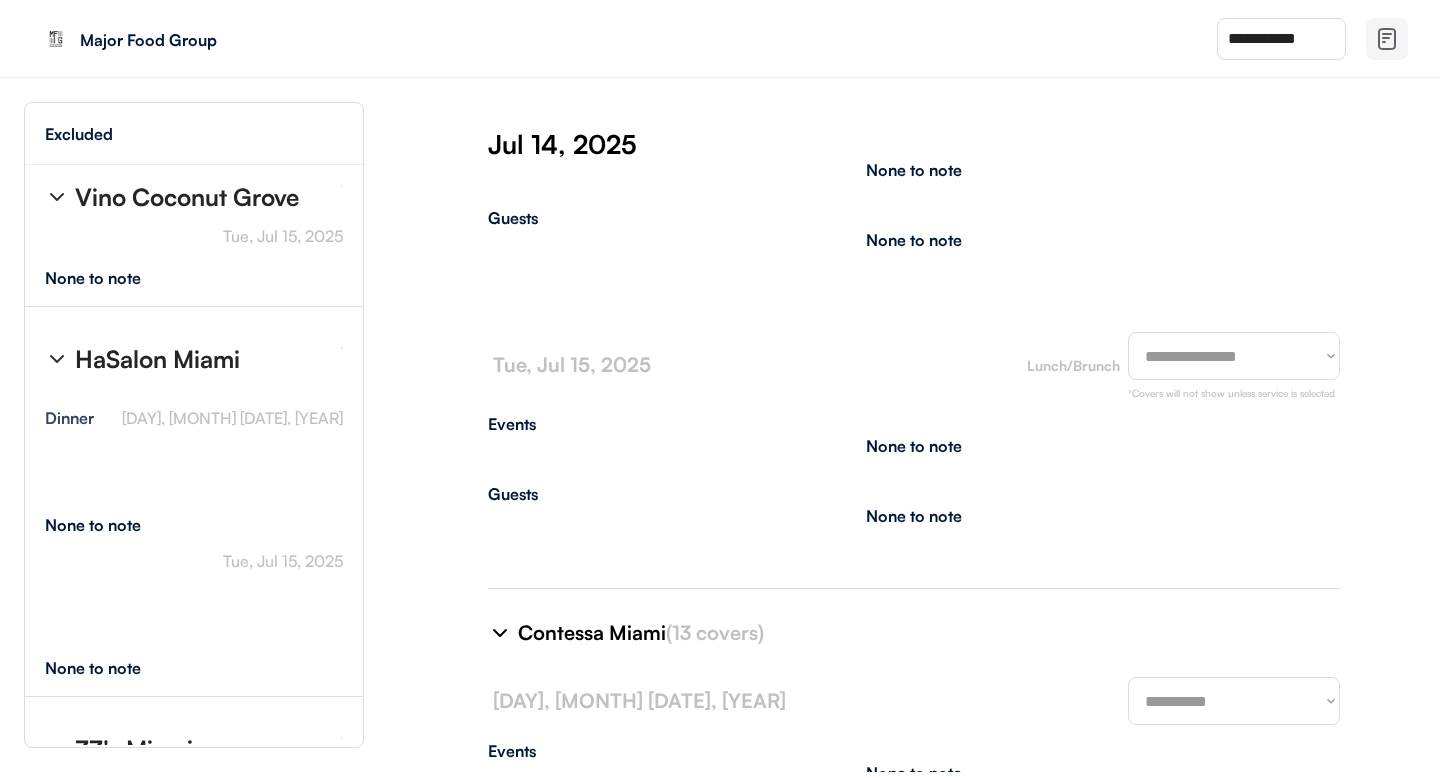 select on "********" 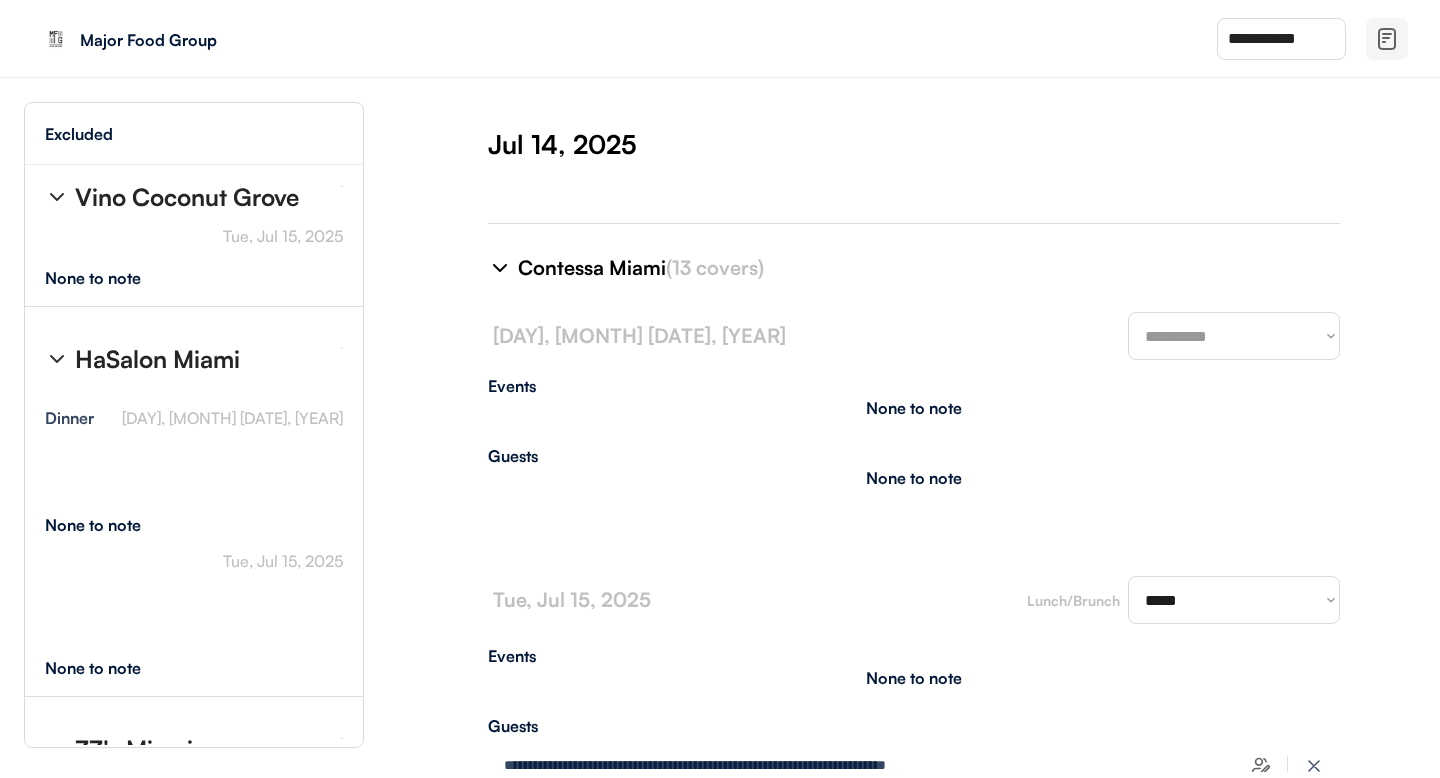 select on "********" 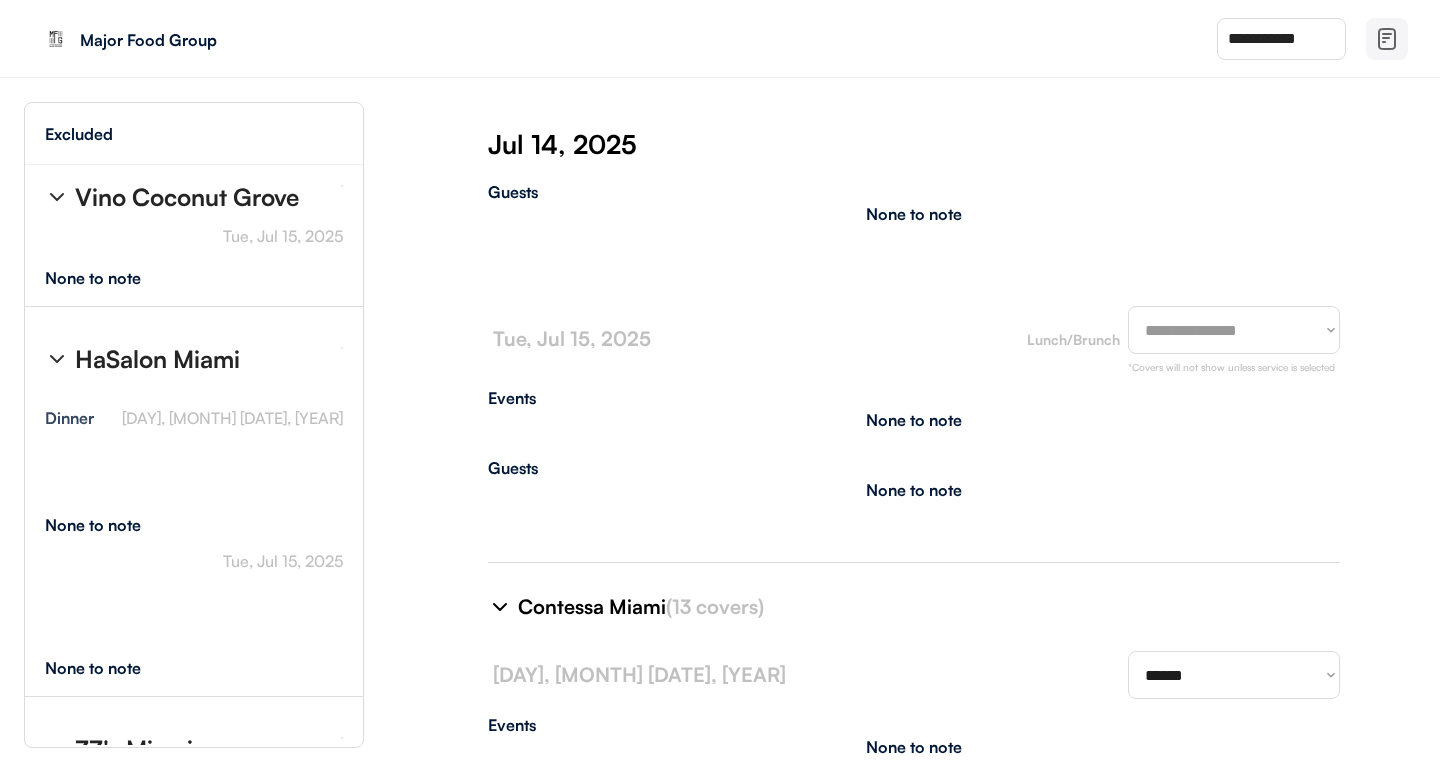 type on "**********" 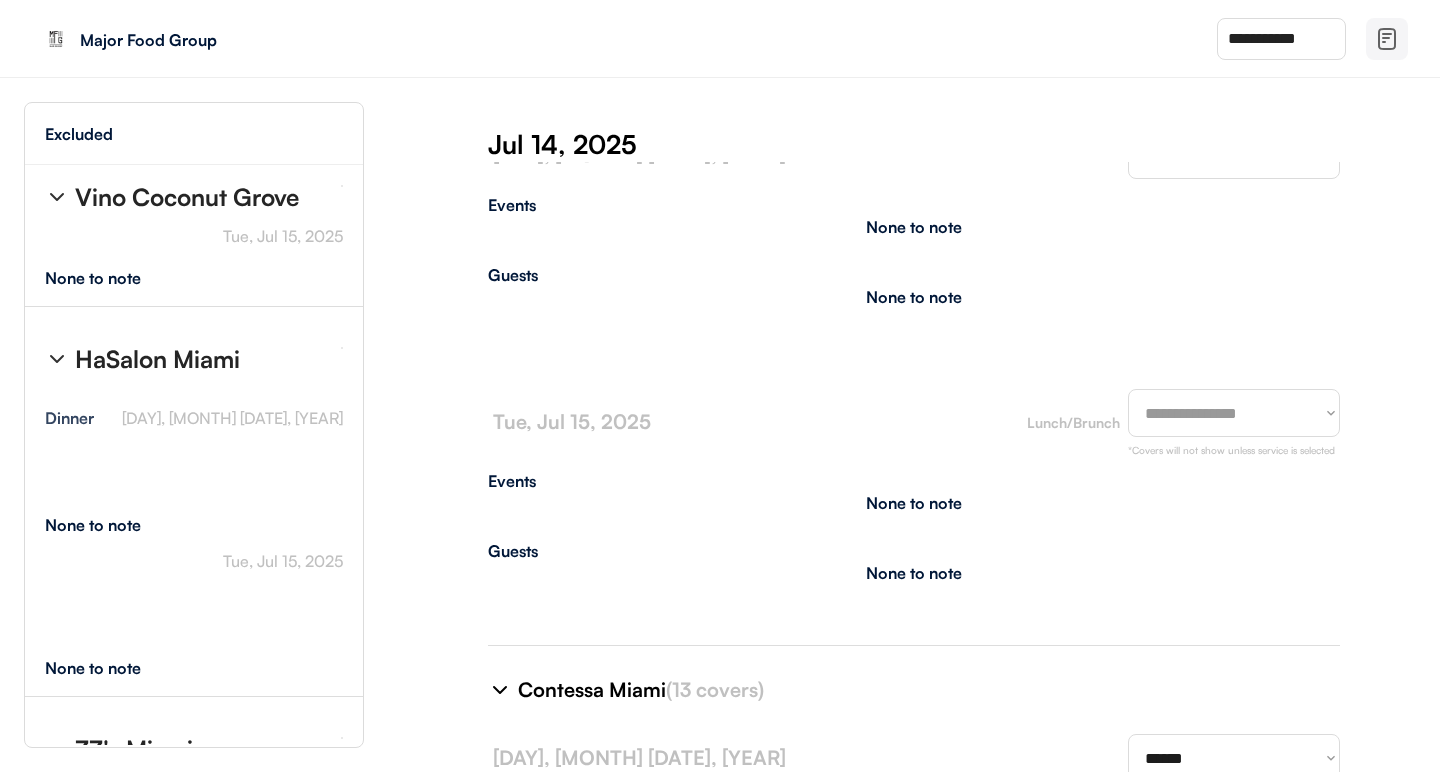 select on "********" 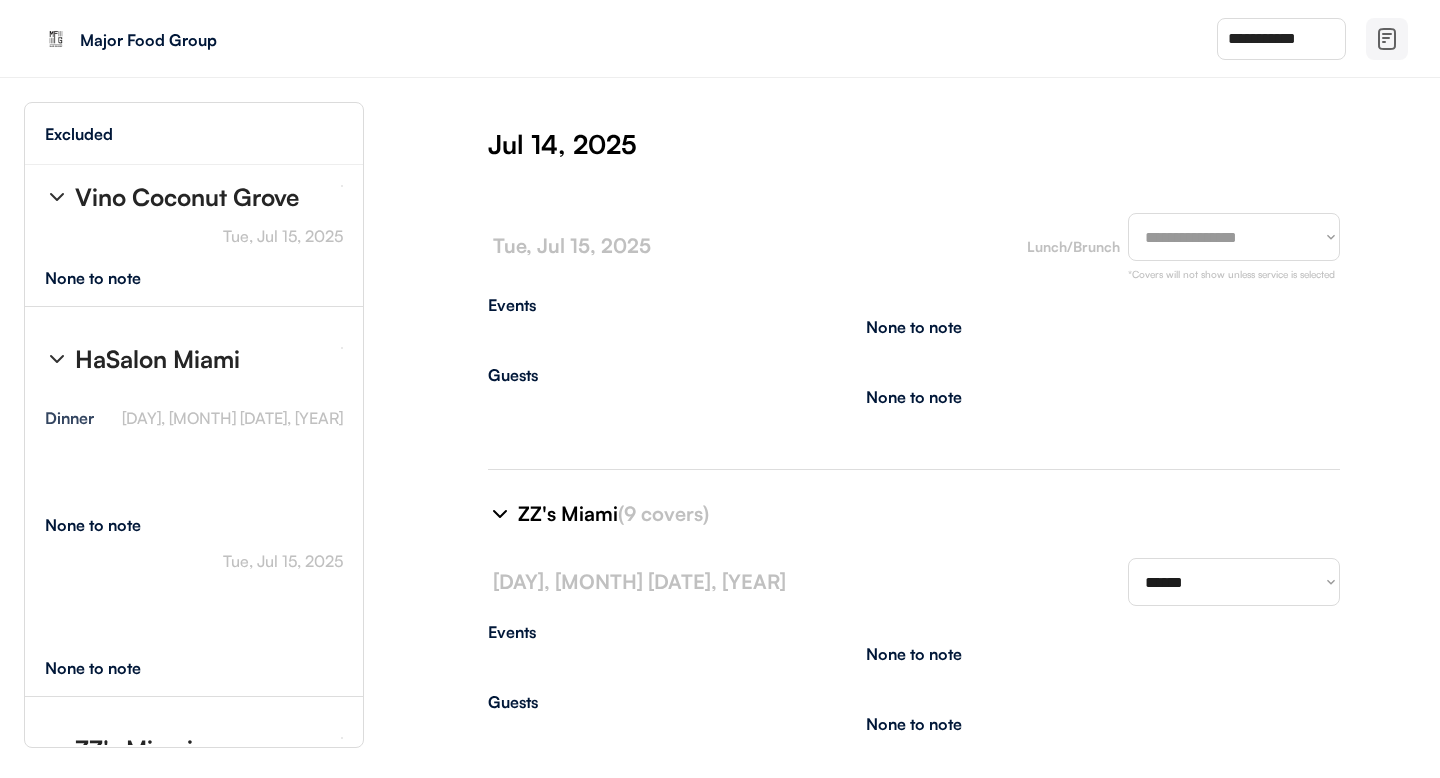 select on "********" 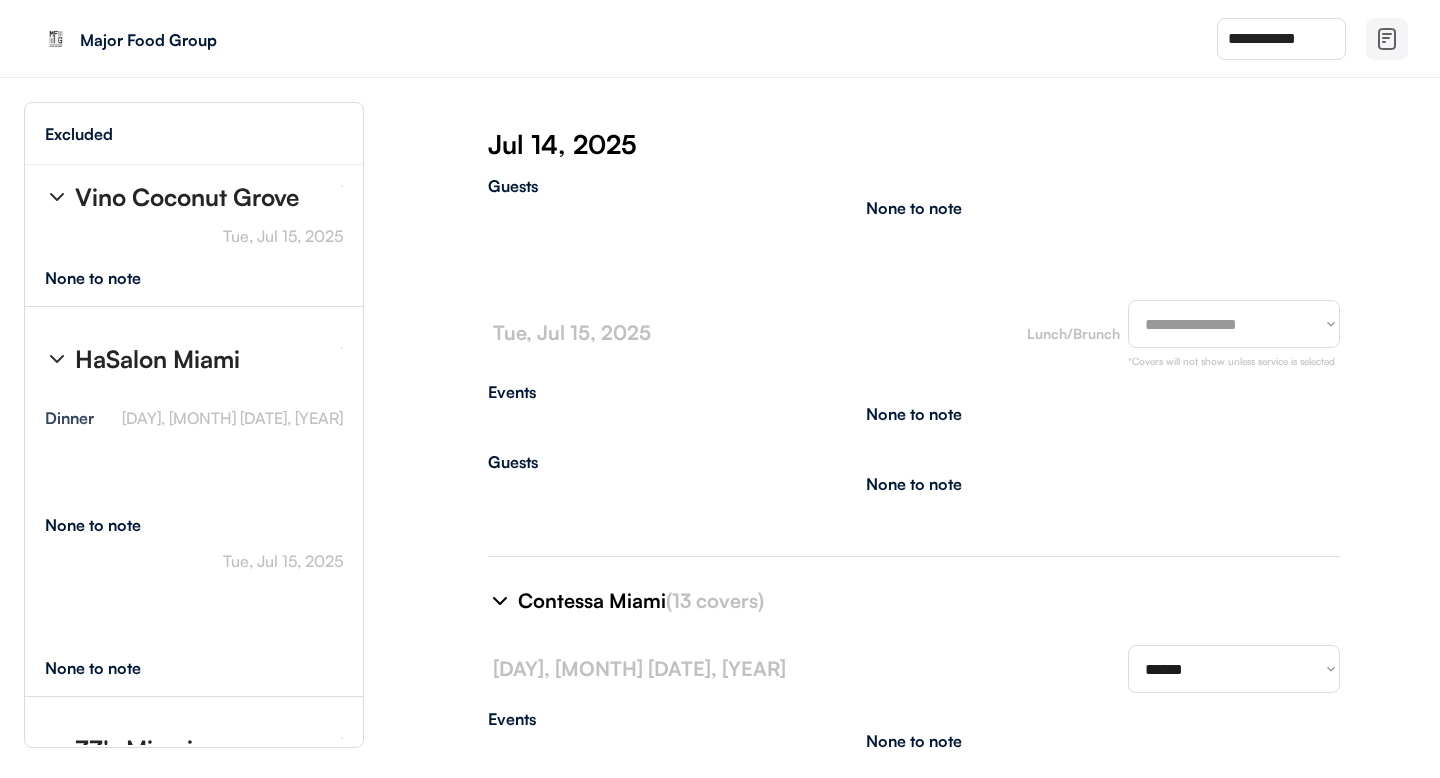 scroll, scrollTop: 11114, scrollLeft: 0, axis: vertical 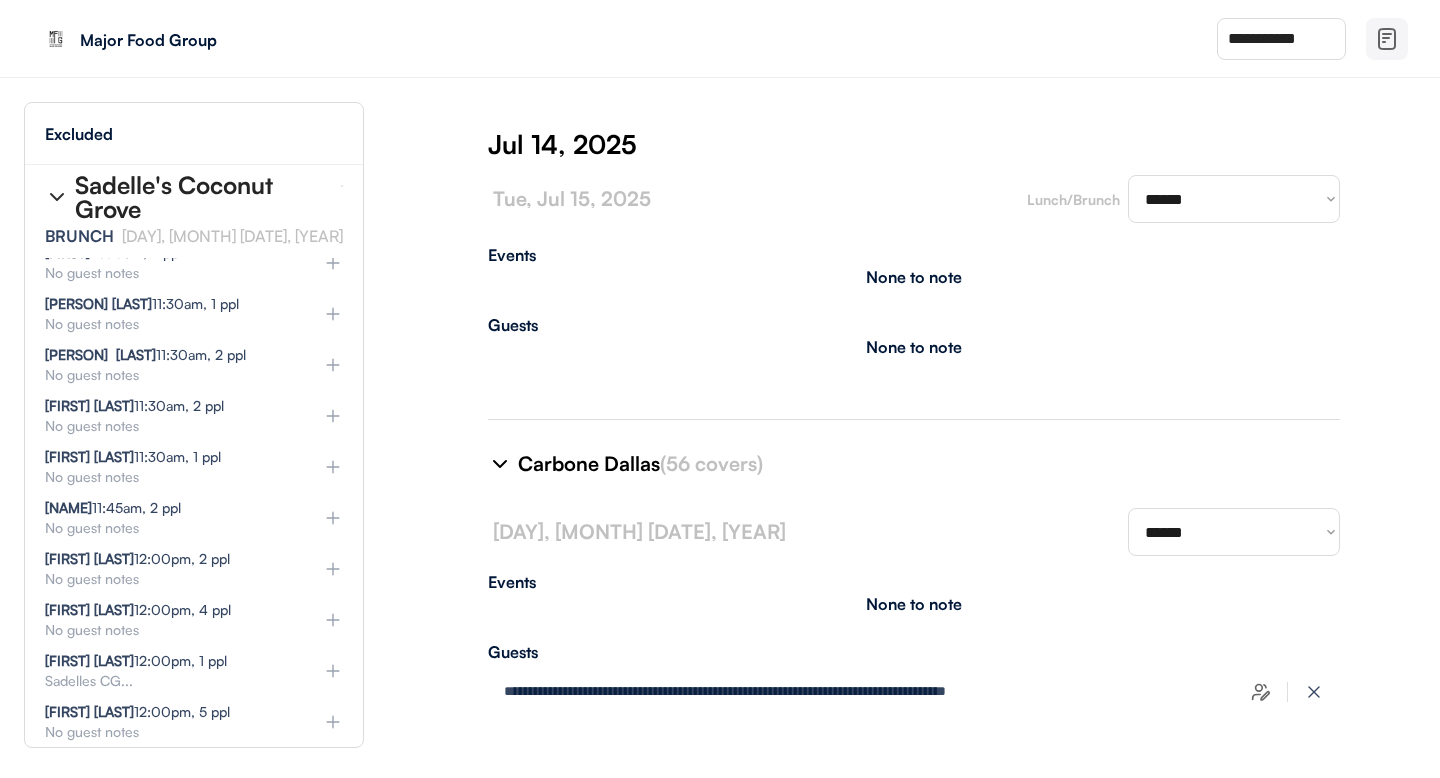 select on "********" 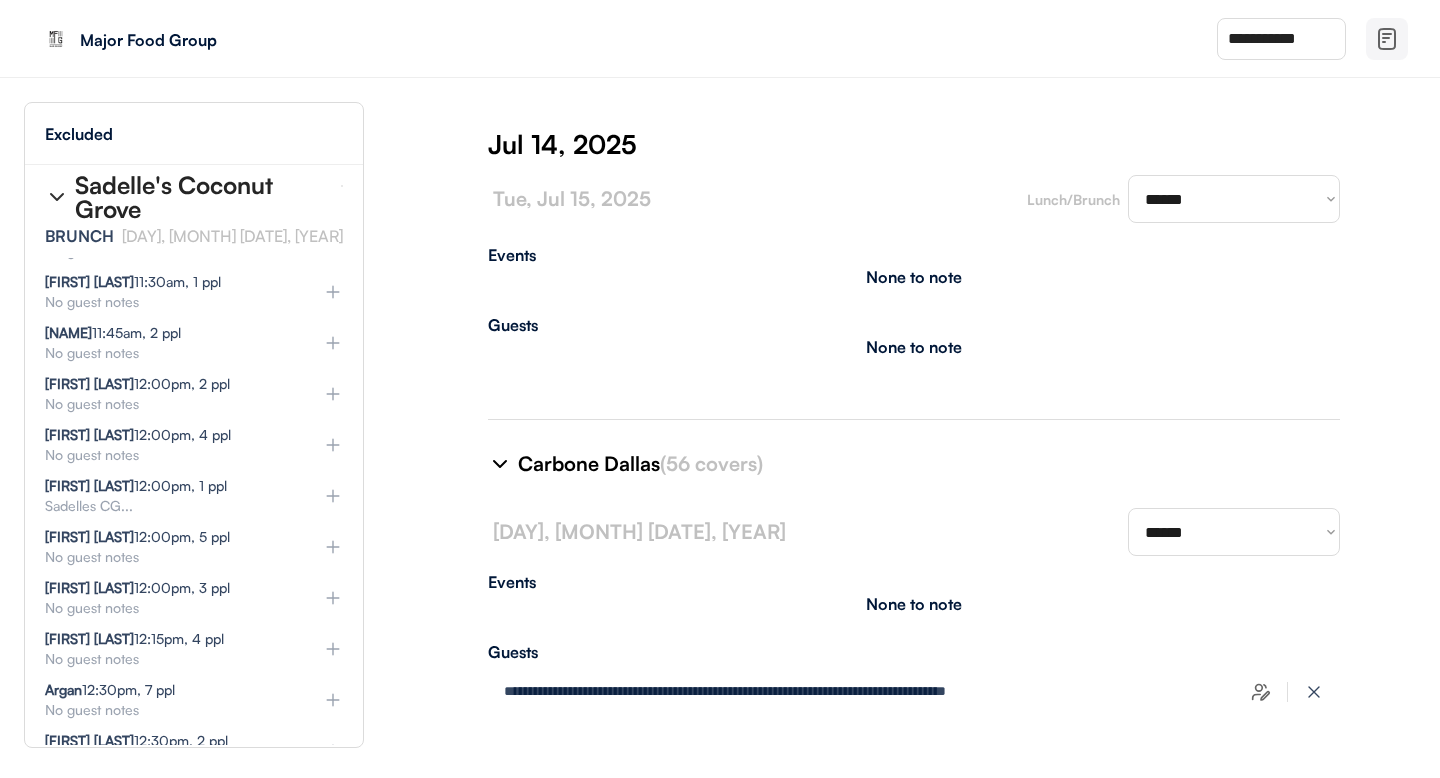 select on "********" 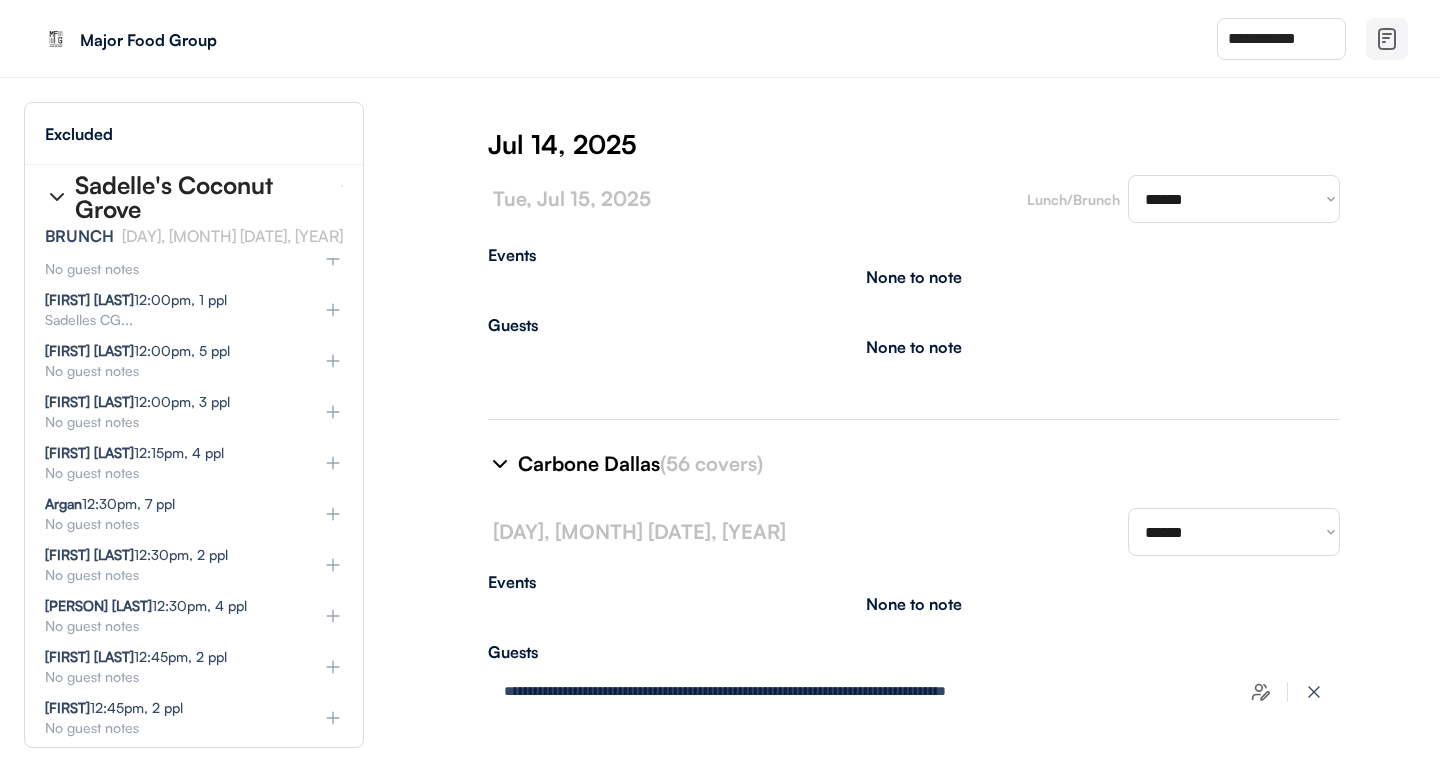 select on "**********" 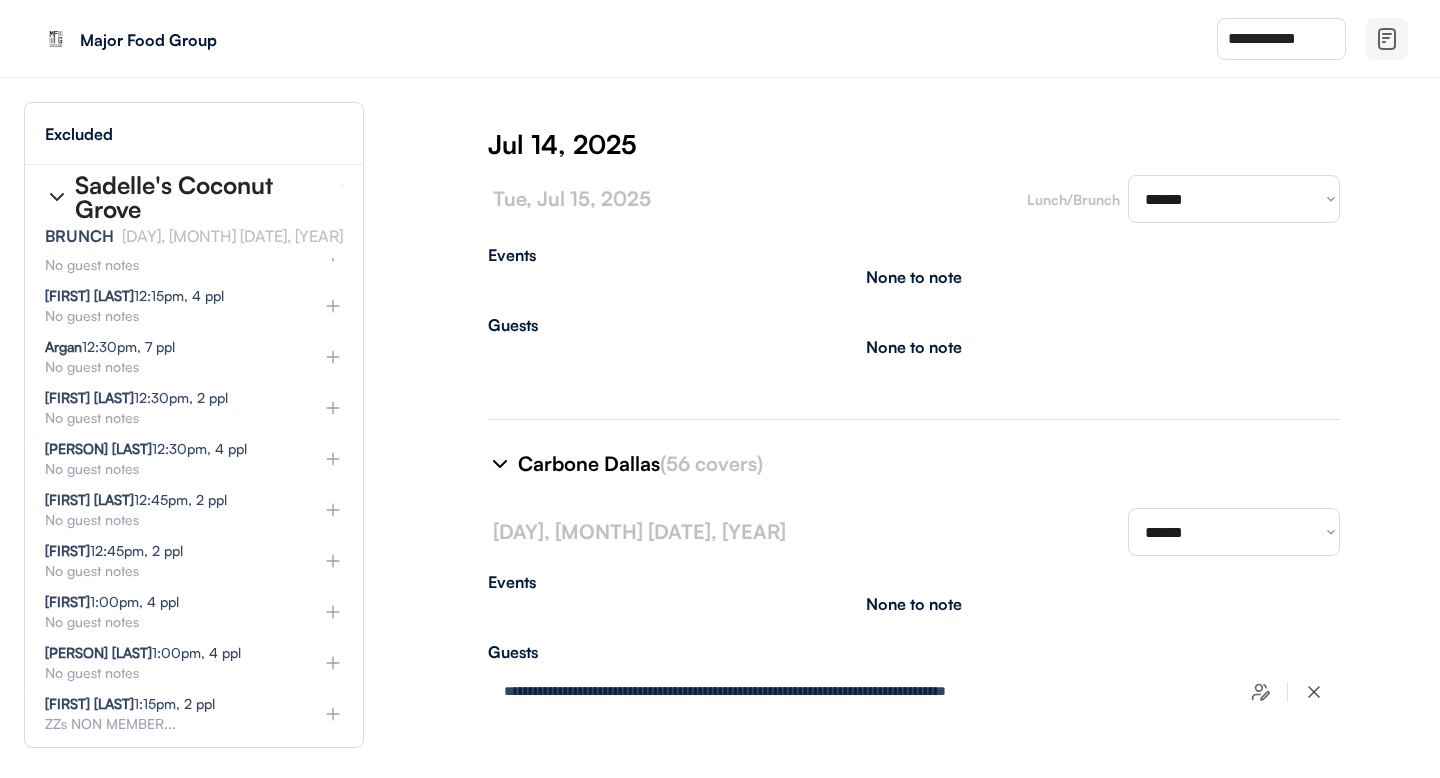 type on "**********" 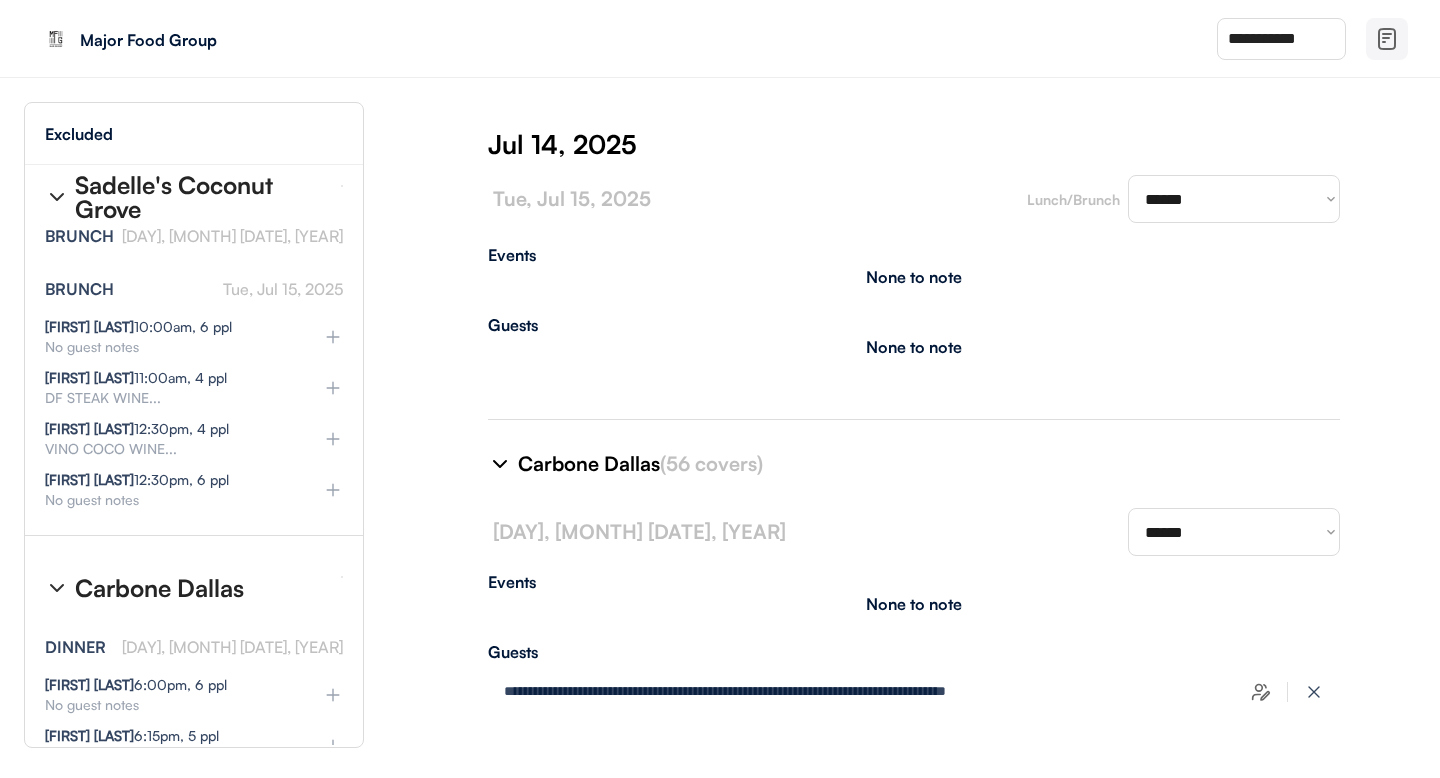 scroll, scrollTop: 40484, scrollLeft: 0, axis: vertical 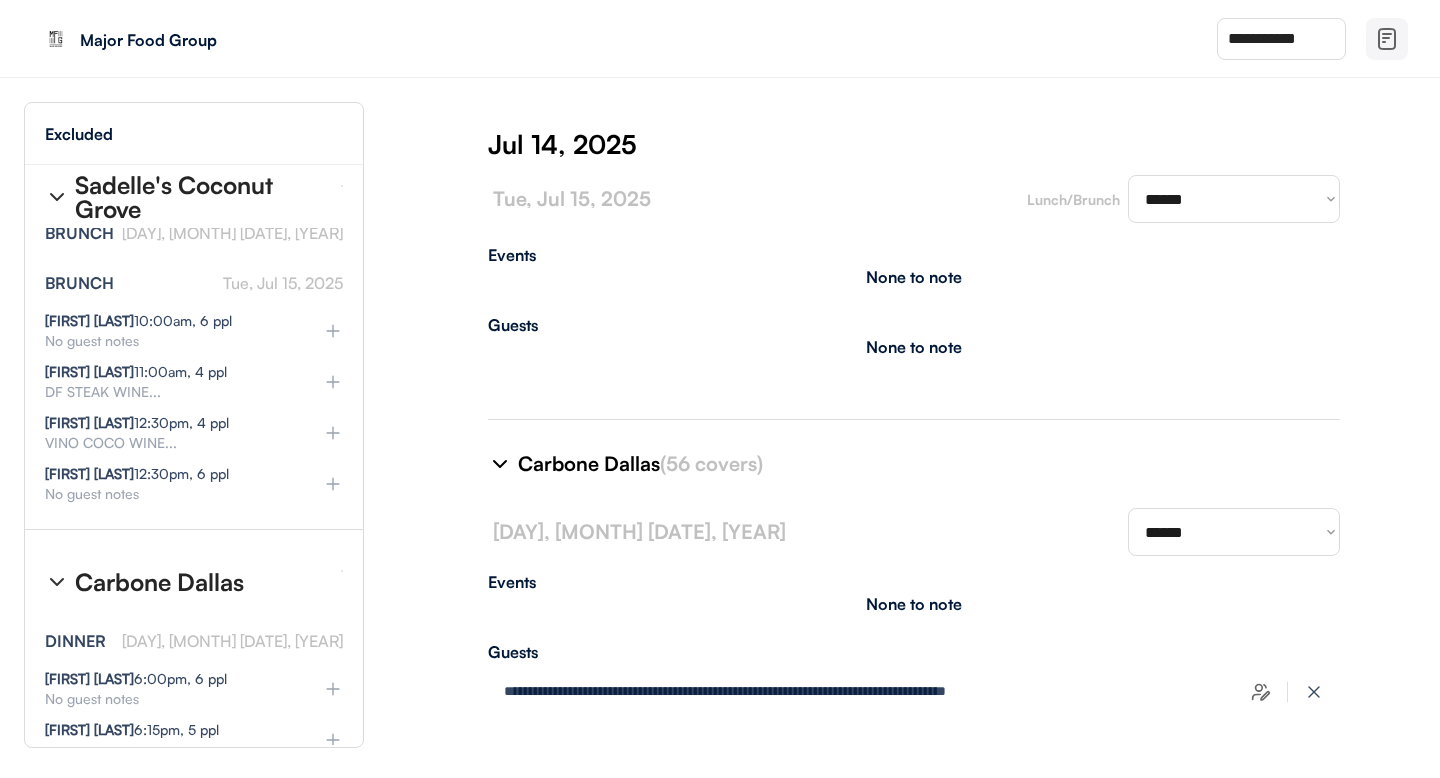 select on "********" 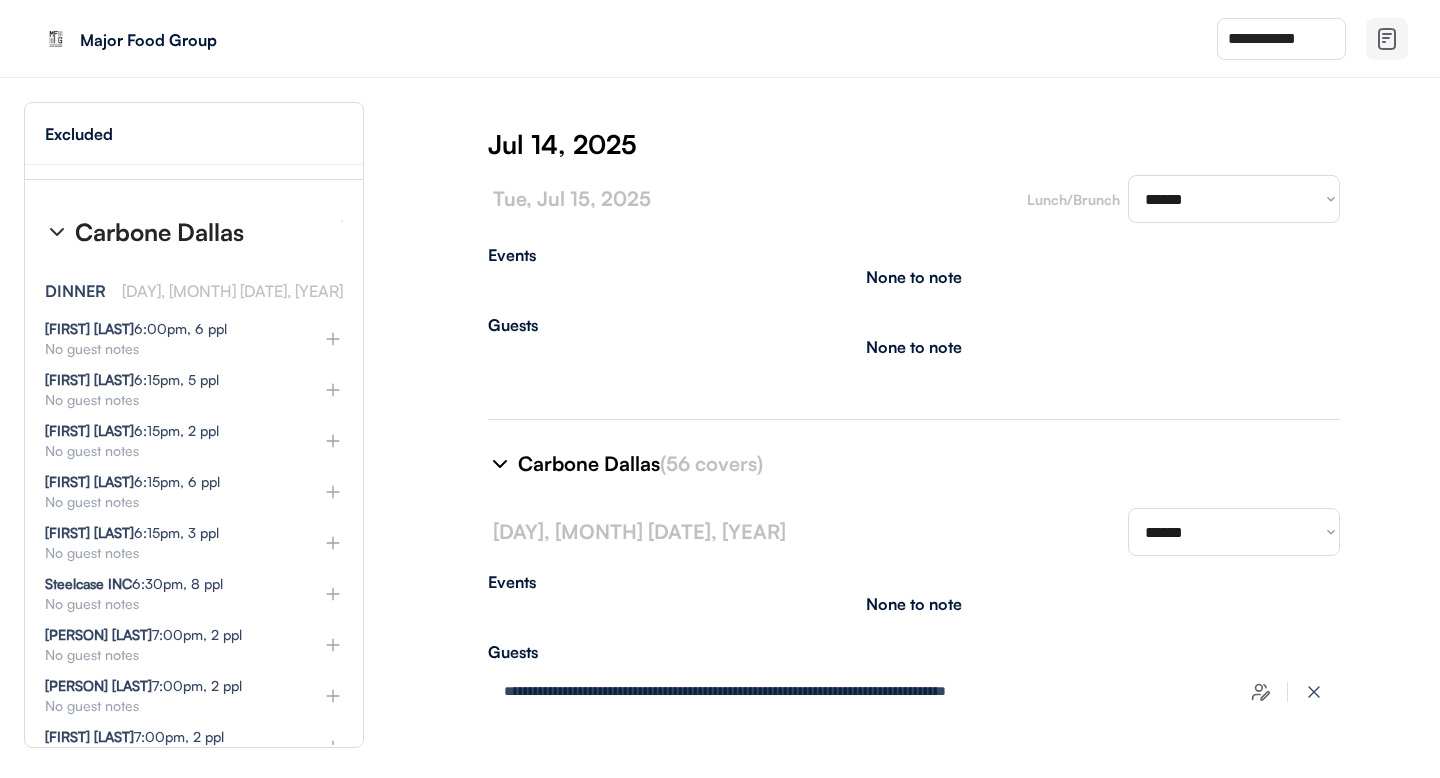 scroll, scrollTop: 40867, scrollLeft: 0, axis: vertical 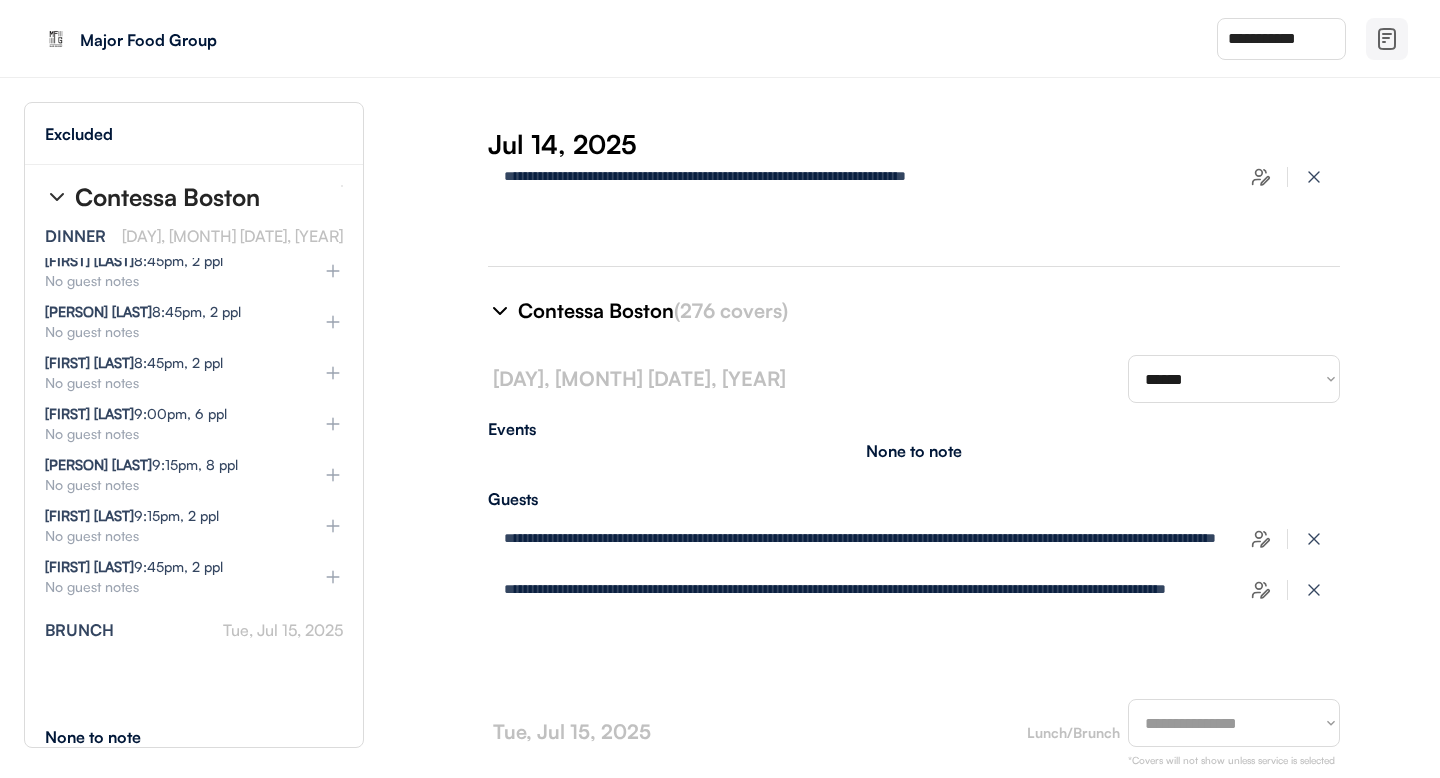 click 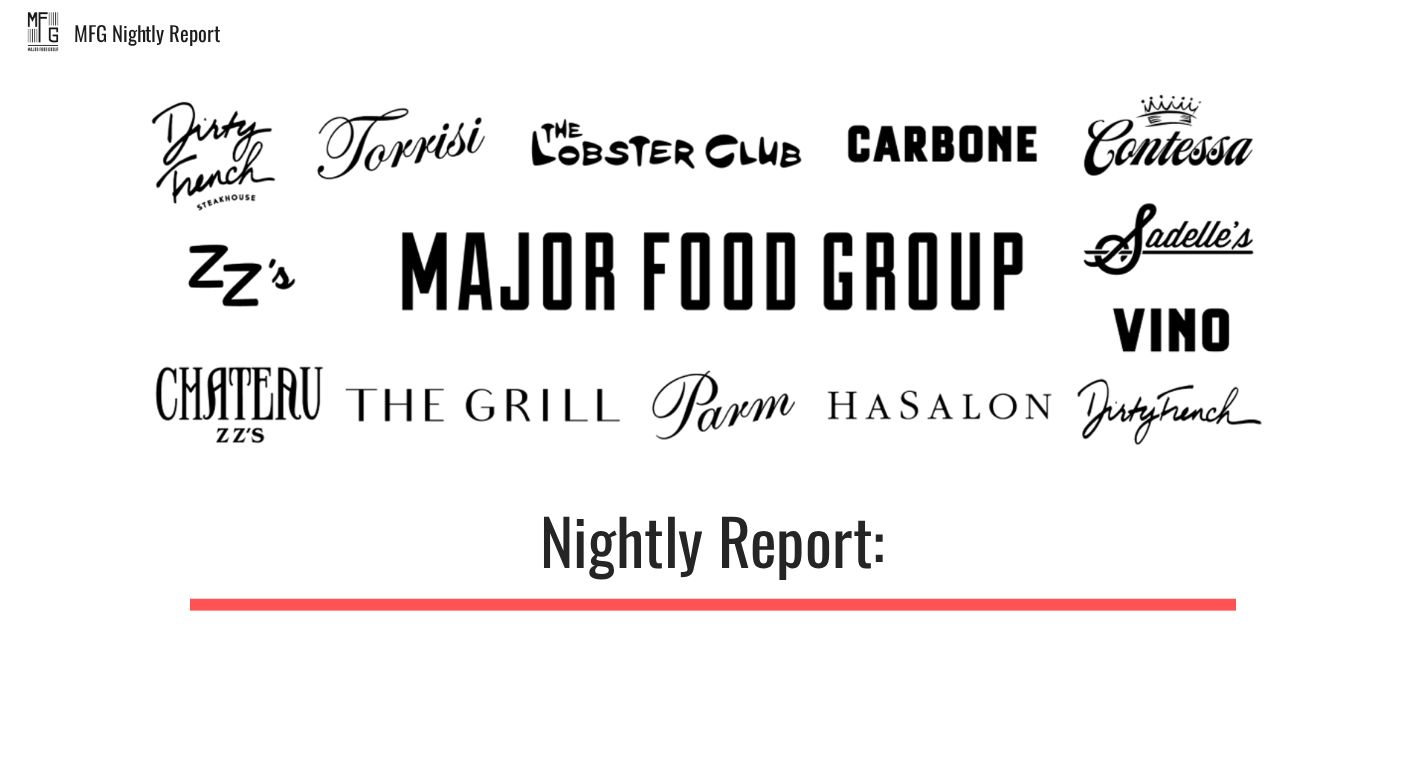 scroll, scrollTop: 0, scrollLeft: 0, axis: both 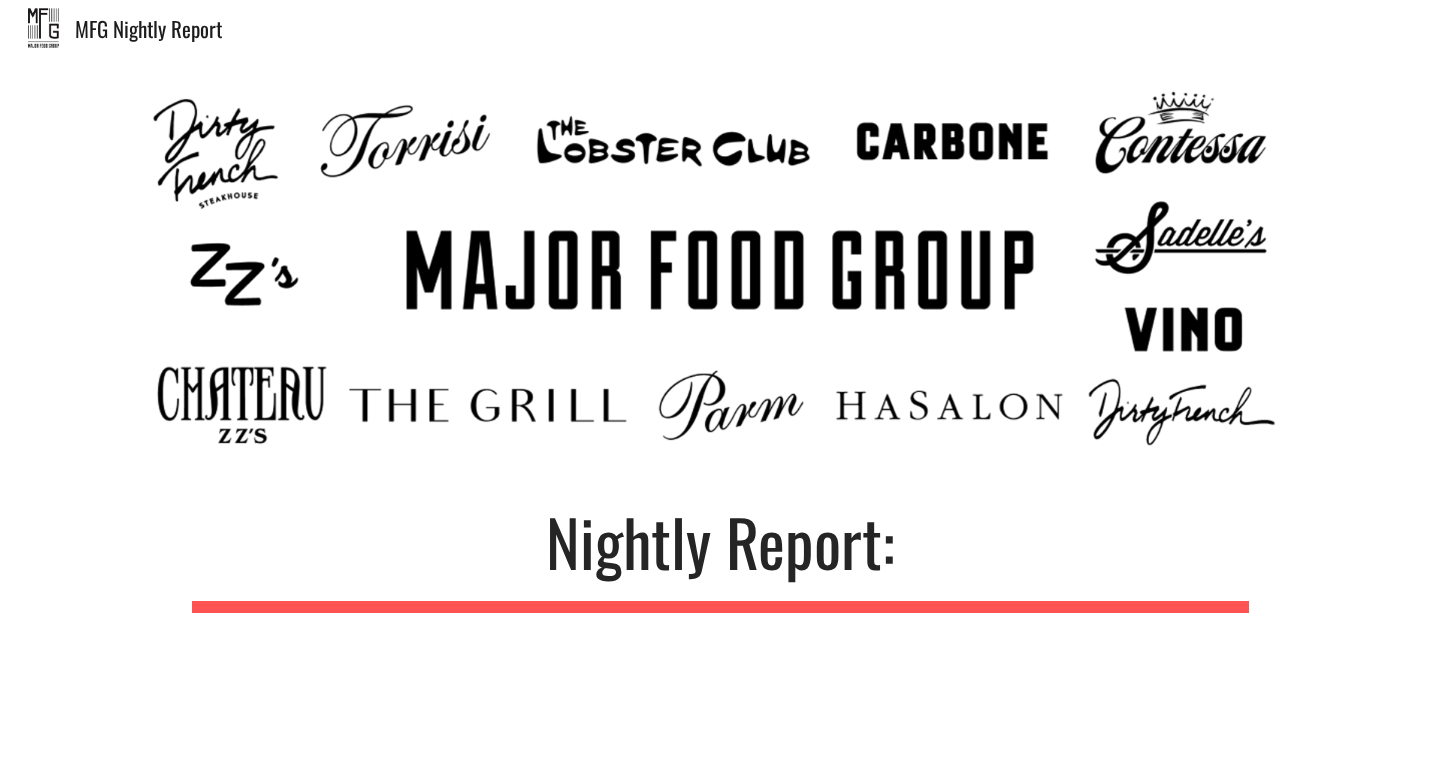 type on "**********" 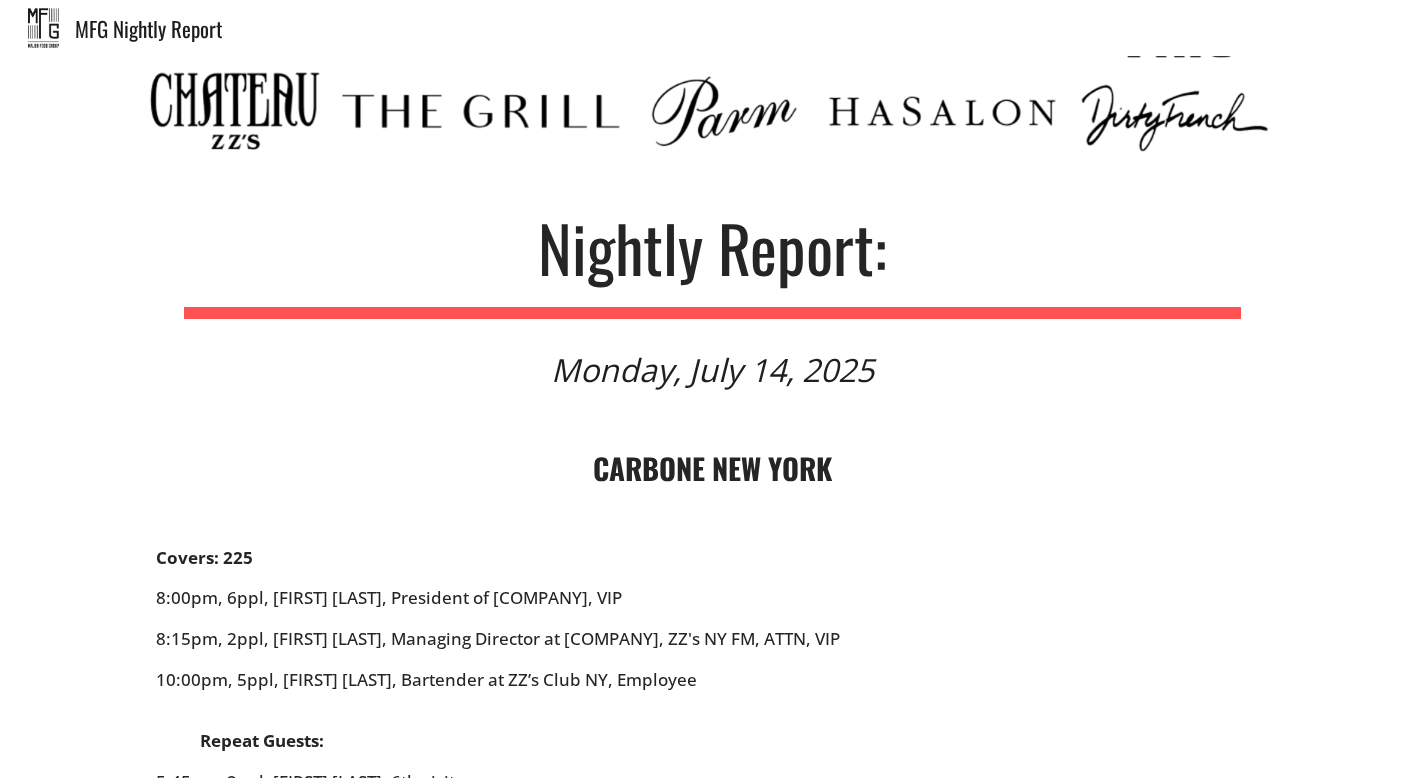 scroll, scrollTop: 411, scrollLeft: 0, axis: vertical 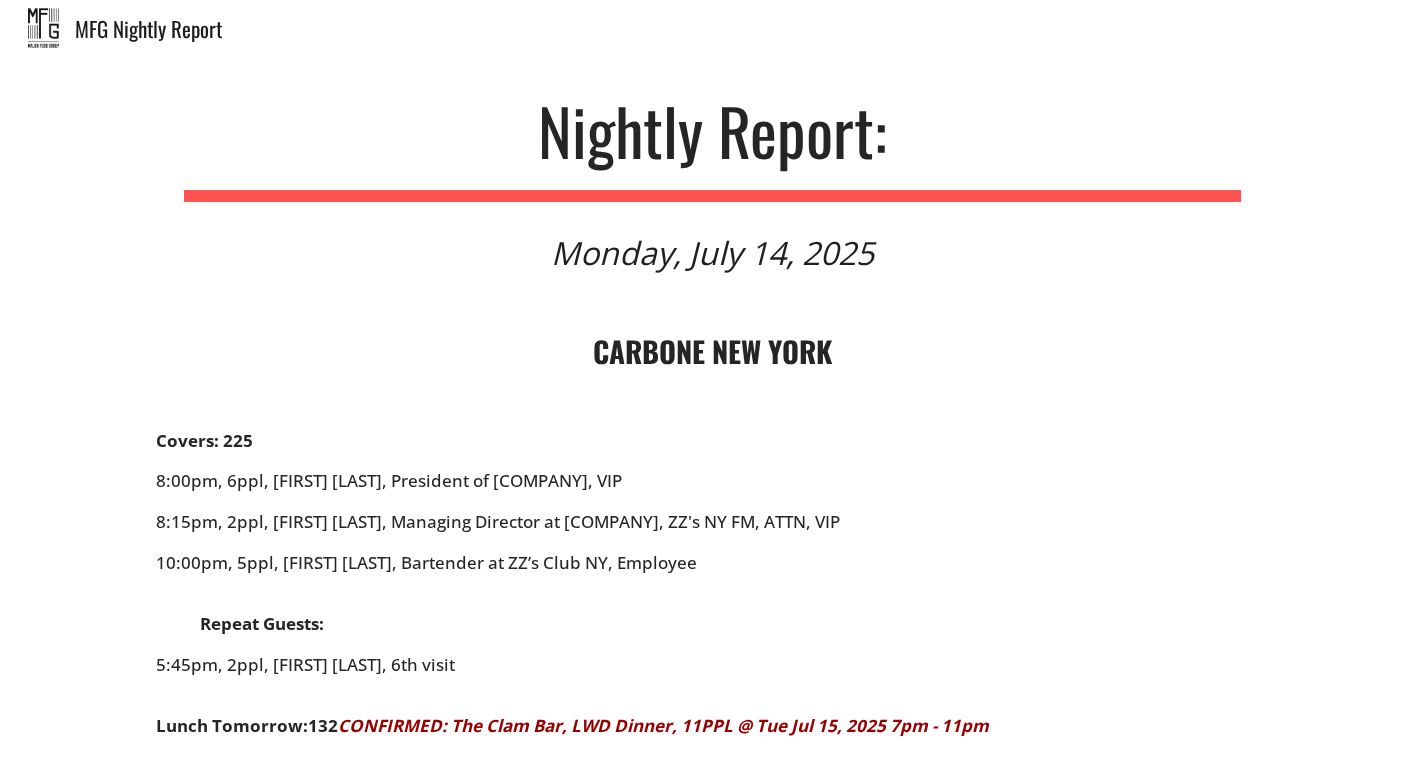 click on "CARBONE NEW YORK Covers: 225
8:00pm, 6ppl, [FIRST] [LAST], President of [COMPANY], VIP 8:15pm, 2ppl, [FIRST] [LAST], Managing Director at [COMPANY], ZZ's NY FM, ATTN, VIP 10:00pm, 5ppl, [FIRST] [LAST], Bartender at ZZ’s Club NY, Employee             Repeat Guests:            5:45pm, 2ppl, [FIRST] [LAST], 6th visit Lunch Tomorrow:  132
CONFIRMED: The Clam Bar, LWD Dinner, 11PPL @ Tue Jul 15, 2025 7pm - 11pm
Torrisi has back room buyout and limited availability on this night, be cautious booking non-VIP+
Please move things if we get a cancelation
Please check internal VIP waitlist if we have cancellations!
12:30pm, 4ppl, [FIRST] [LAST], Chef [FIRST] [LAST], ZZ's Dual FM - NY/MIA, ZZ's MIA FM, ZZ's NY FM, WTW             Repeat Guests:            12:00pm, 3ppl, [FIRST] [LAST], 12th visit            1:30pm, 2ppl, [FIRST] [LAST], 7th visit" at bounding box center [713, 687] 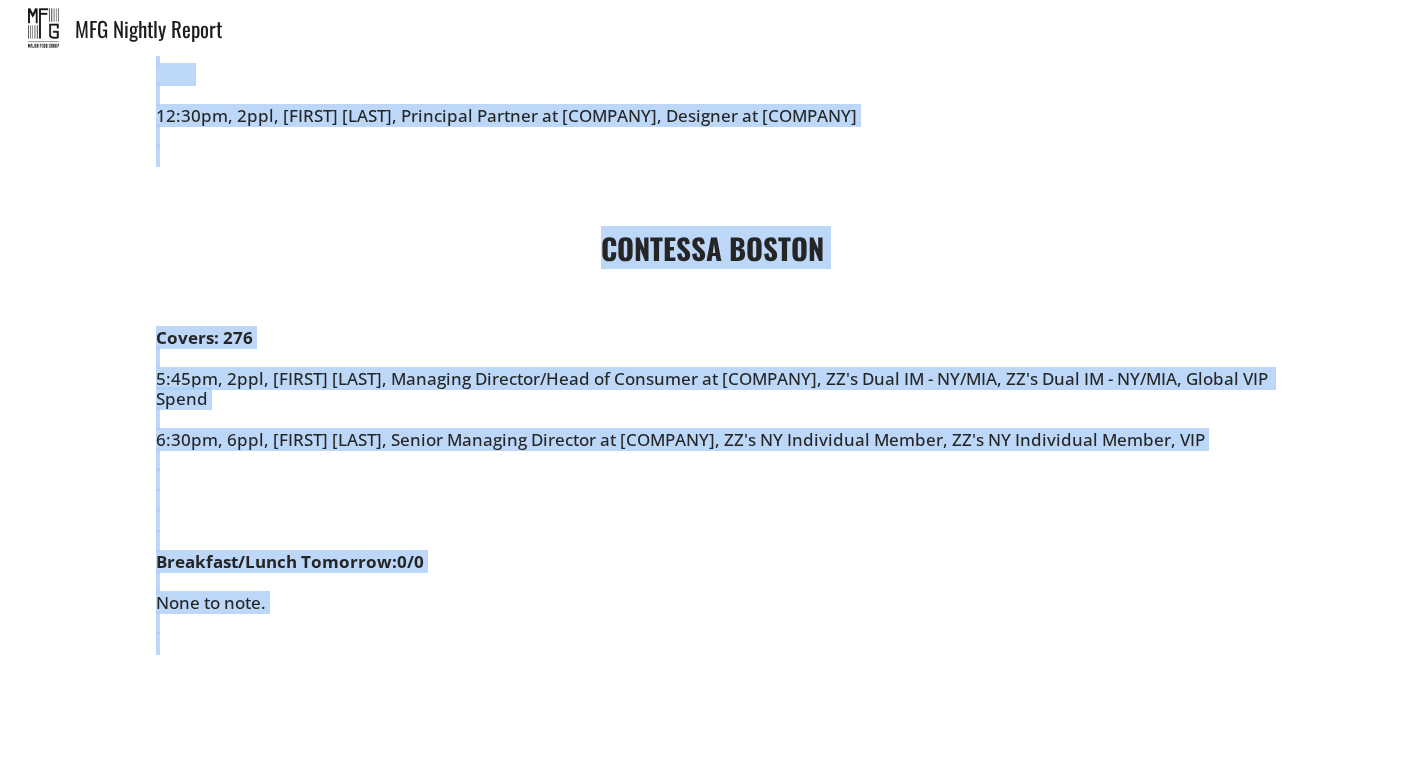 scroll, scrollTop: 10831, scrollLeft: 0, axis: vertical 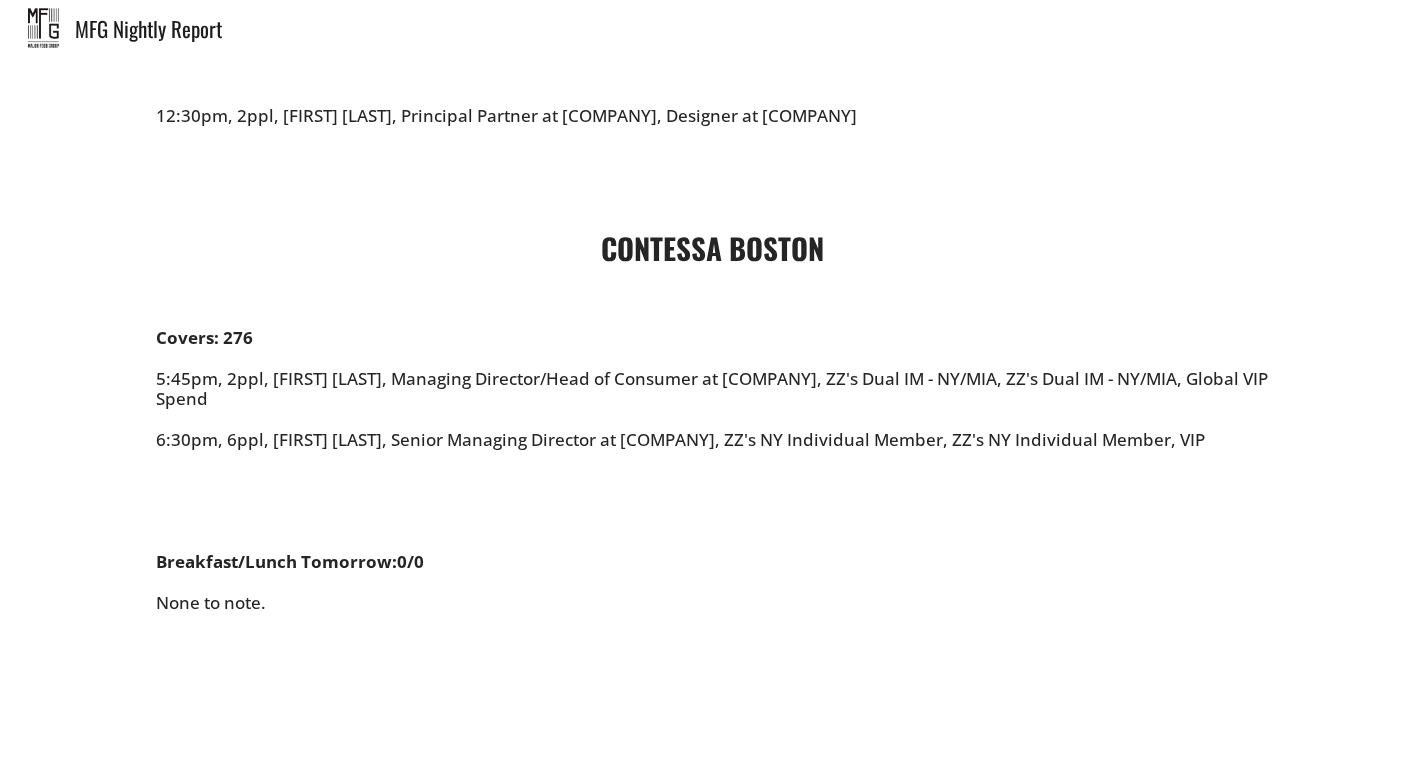 click at bounding box center (713, 684) 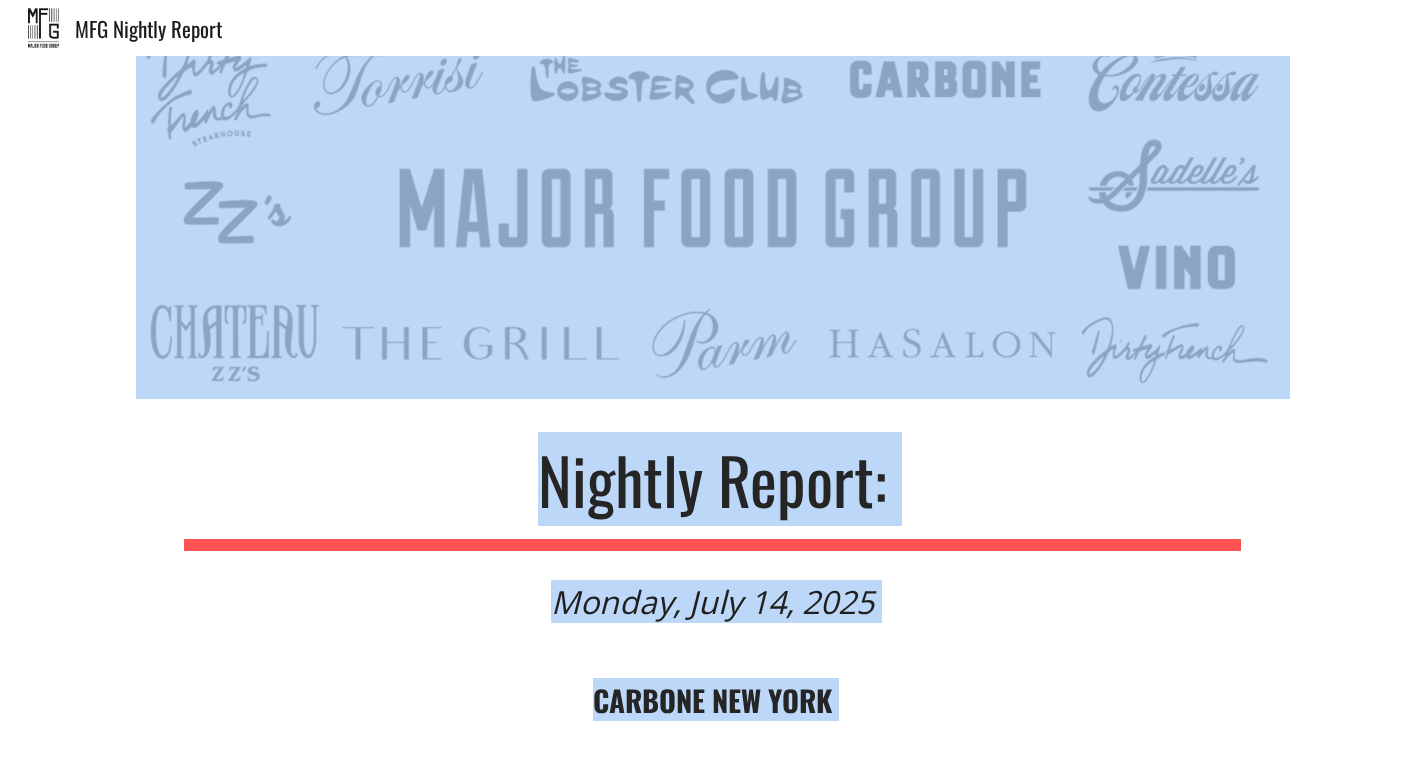 scroll, scrollTop: 0, scrollLeft: 0, axis: both 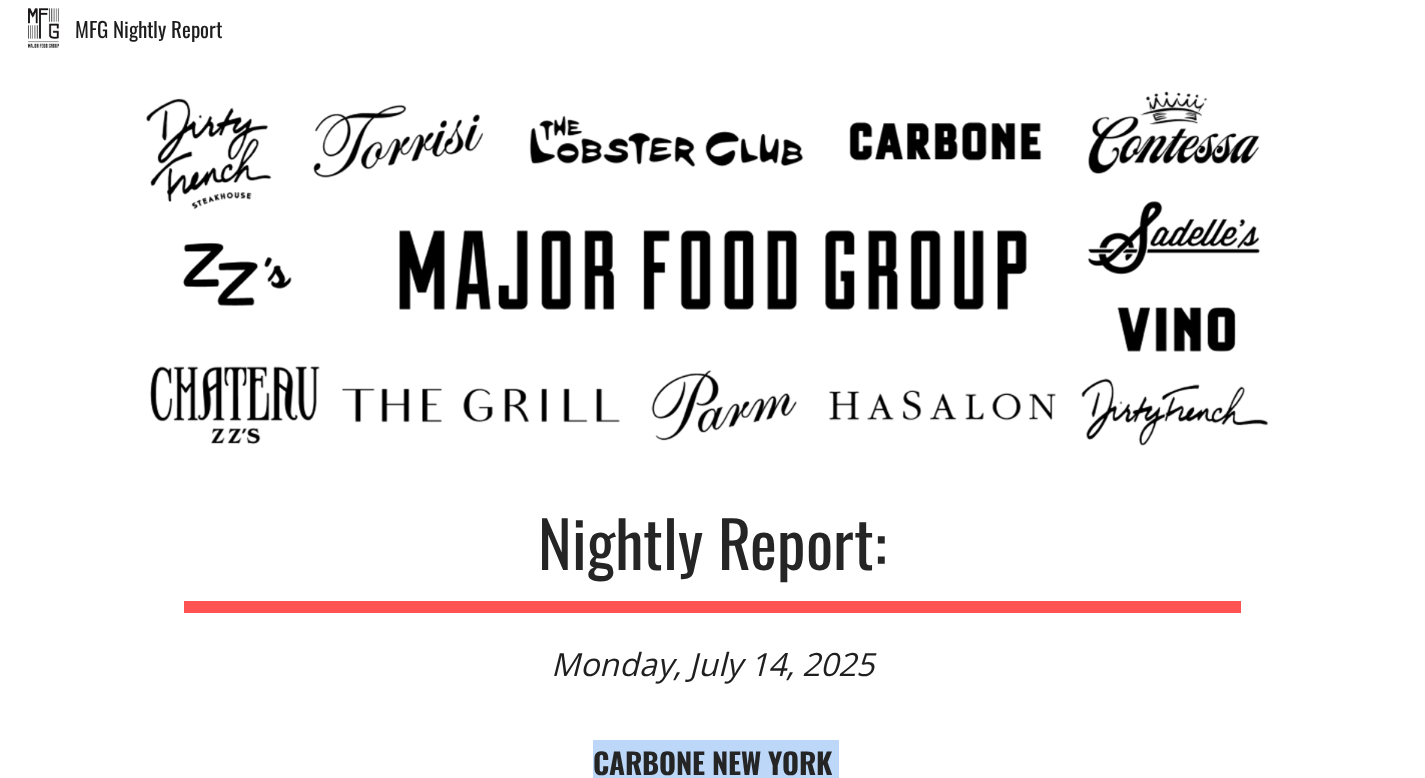 drag, startPoint x: 211, startPoint y: 587, endPoint x: 598, endPoint y: 751, distance: 420.31537 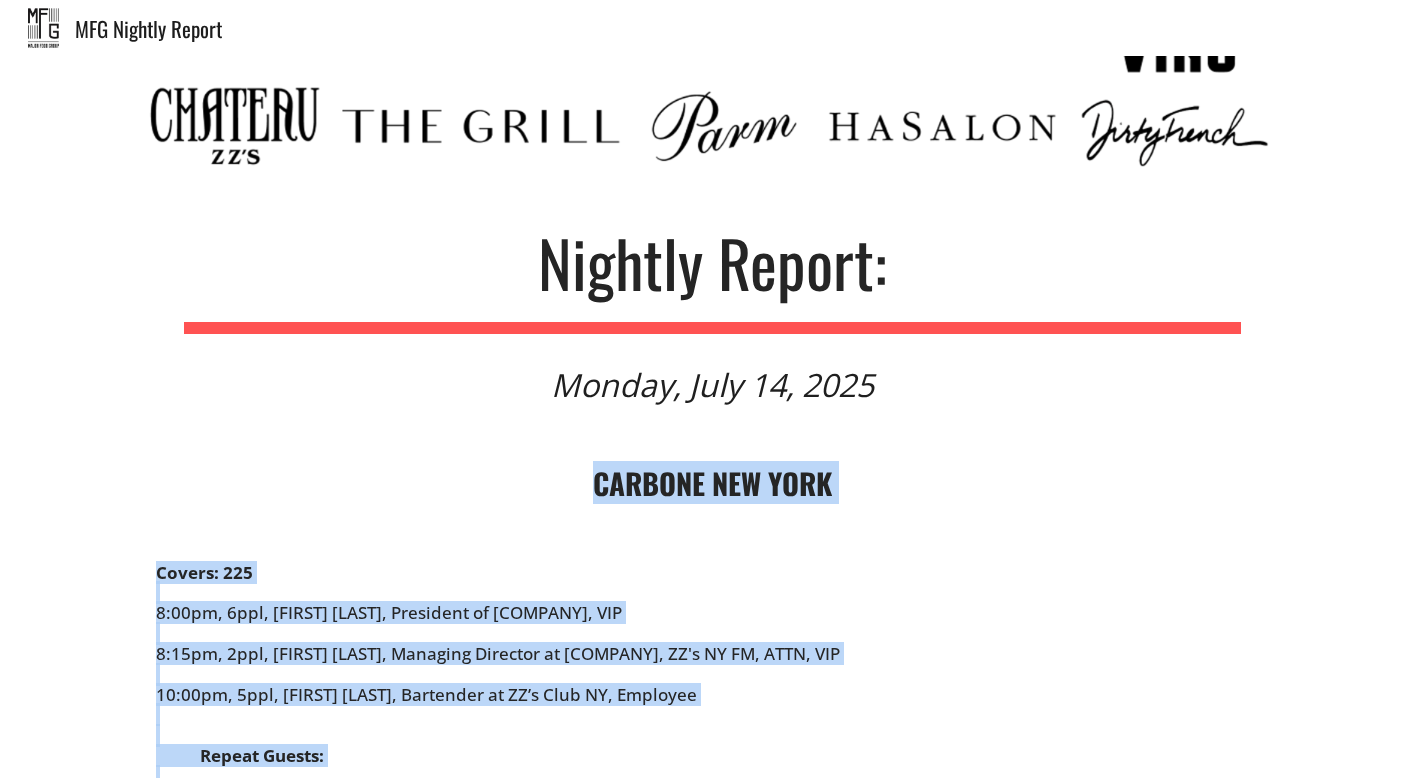 scroll, scrollTop: 371, scrollLeft: 0, axis: vertical 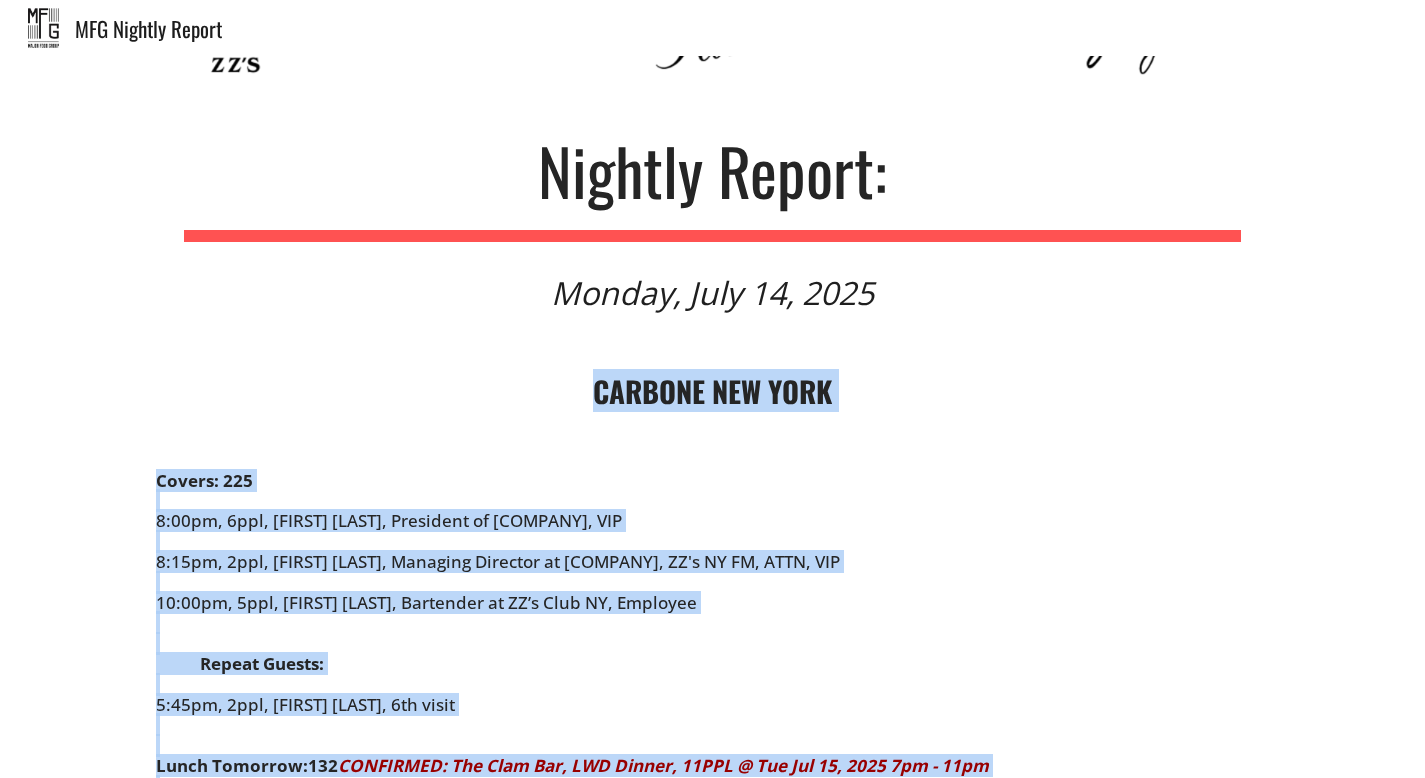 click on "CARBONE NEW YORK Covers: 225
8:00pm, 6ppl, [FIRST] [LAST], President of [COMPANY], VIP 8:15pm, 2ppl, [FIRST] [LAST], Managing Director at [COMPANY], ZZ's NY FM, ATTN, VIP 10:00pm, 5ppl, [FIRST] [LAST], Bartender at ZZ’s Club NY, Employee             Repeat Guests:            5:45pm, 2ppl, [FIRST] [LAST], 6th visit Lunch Tomorrow:  132
CONFIRMED: The Clam Bar, LWD Dinner, 11PPL @ Tue Jul 15, 2025 7pm - 11pm
Torrisi has back room buyout and limited availability on this night, be cautious booking non-VIP+
Please move things if we get a cancelation
Please check internal VIP waitlist if we have cancellations!
12:30pm, 4ppl, [FIRST] [LAST], Chef [FIRST] [LAST], ZZ's Dual FM - NY/MIA, ZZ's MIA FM, ZZ's NY FM, WTW             Repeat Guests:            12:00pm, 3ppl, [FIRST] [LAST], 12th visit            1:30pm, 2ppl, [FIRST] [LAST], 7th visit" at bounding box center [713, 727] 